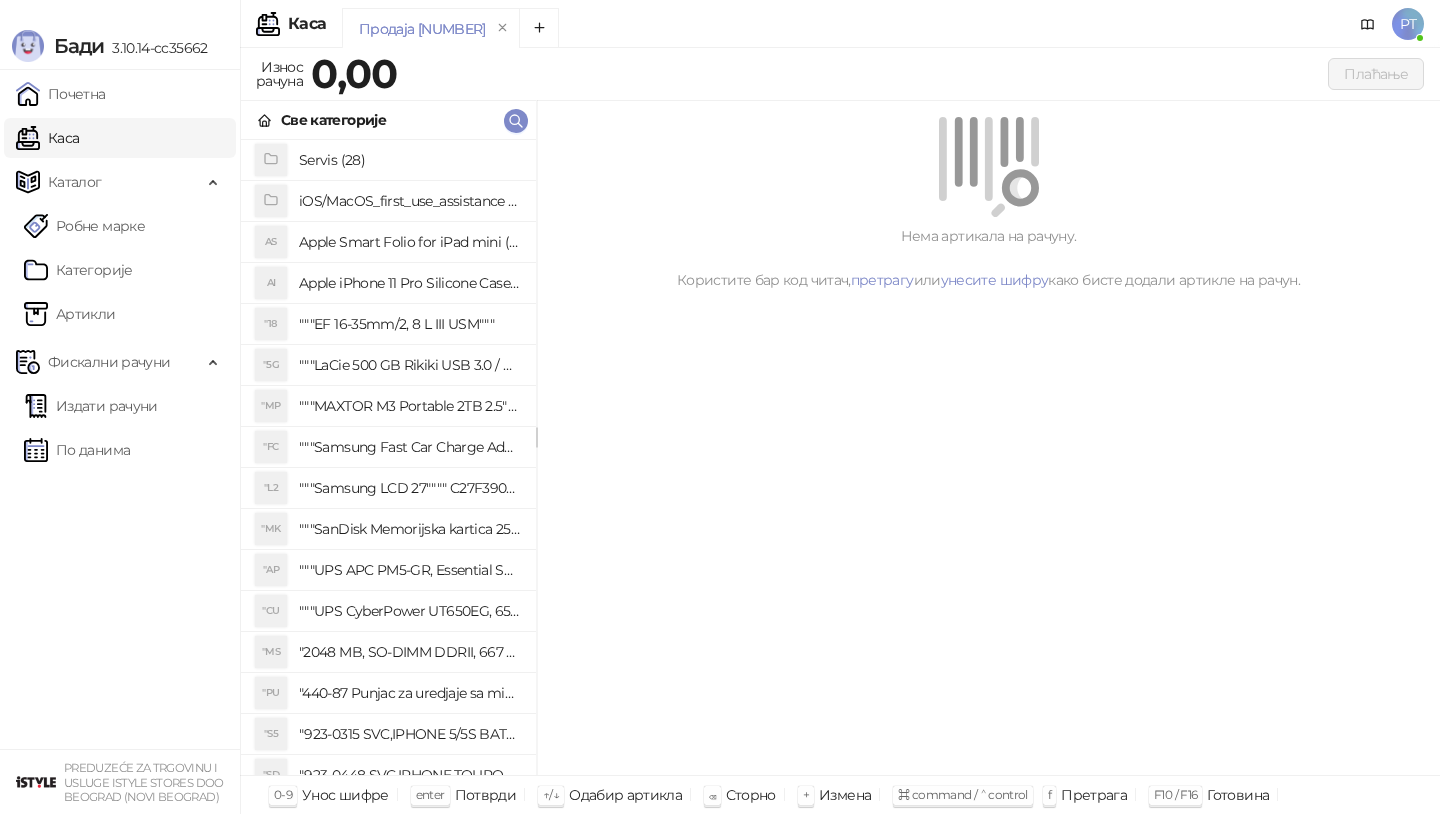 scroll, scrollTop: 0, scrollLeft: 0, axis: both 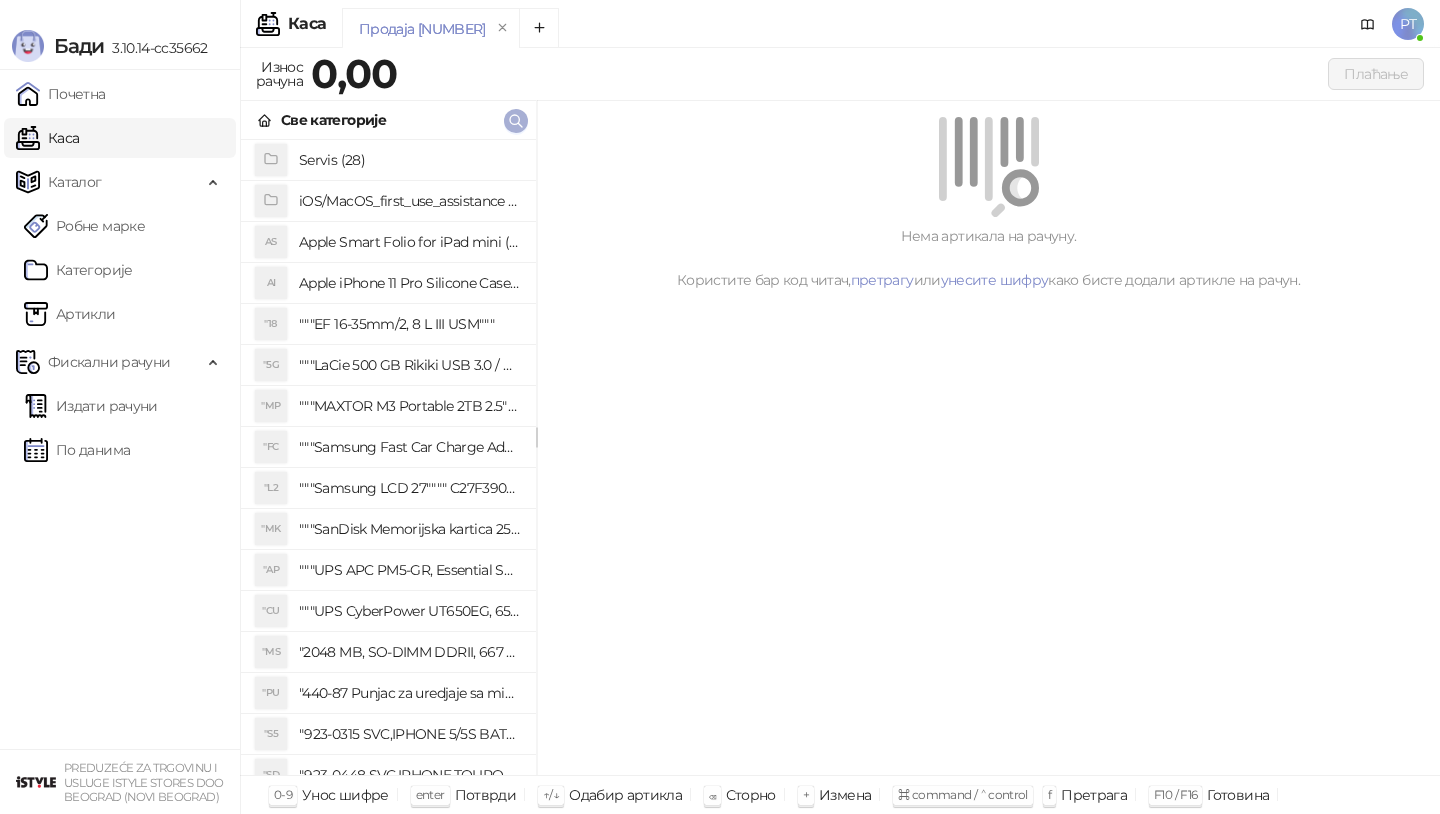 click at bounding box center [516, 121] 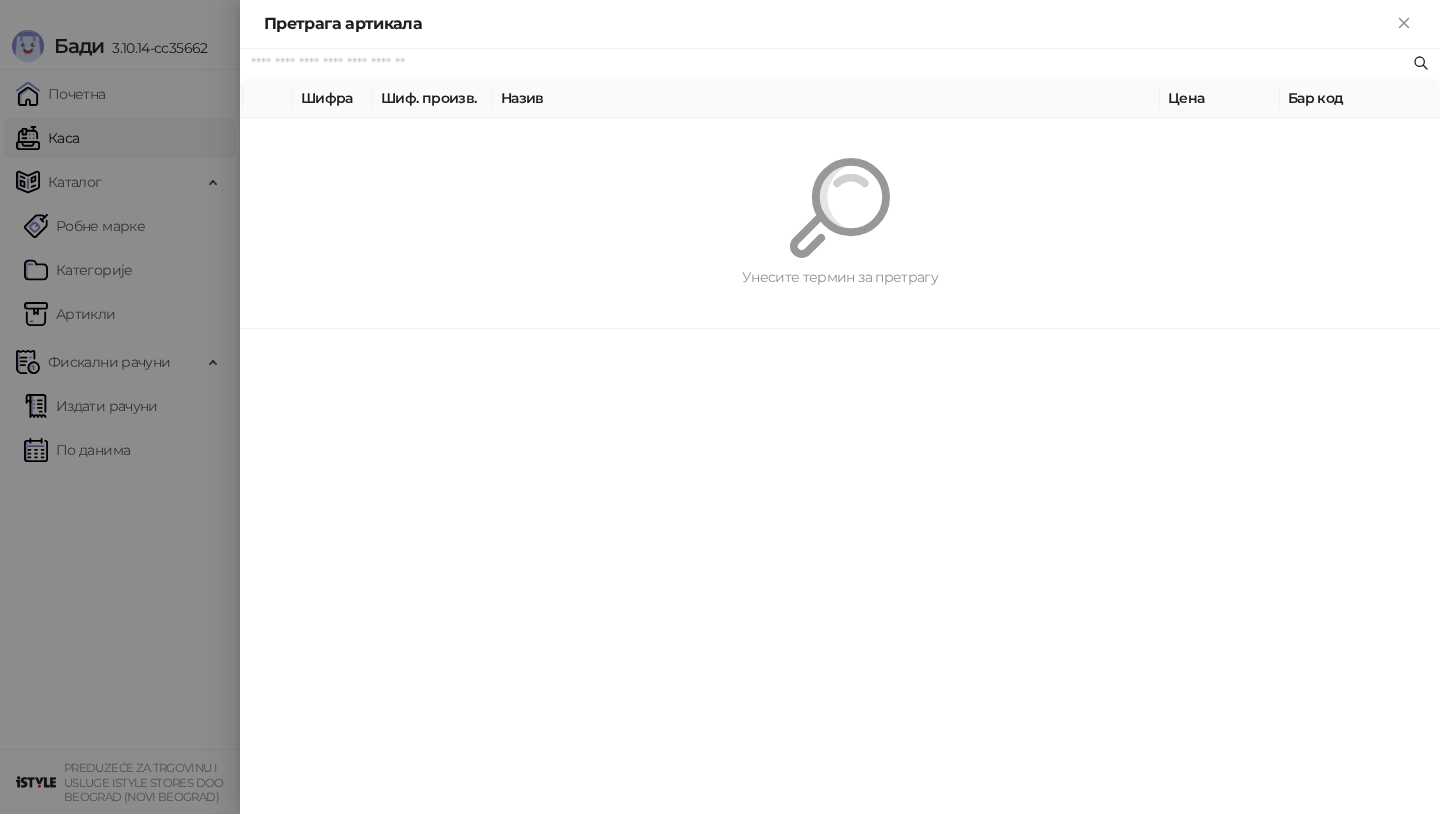 paste on "*********" 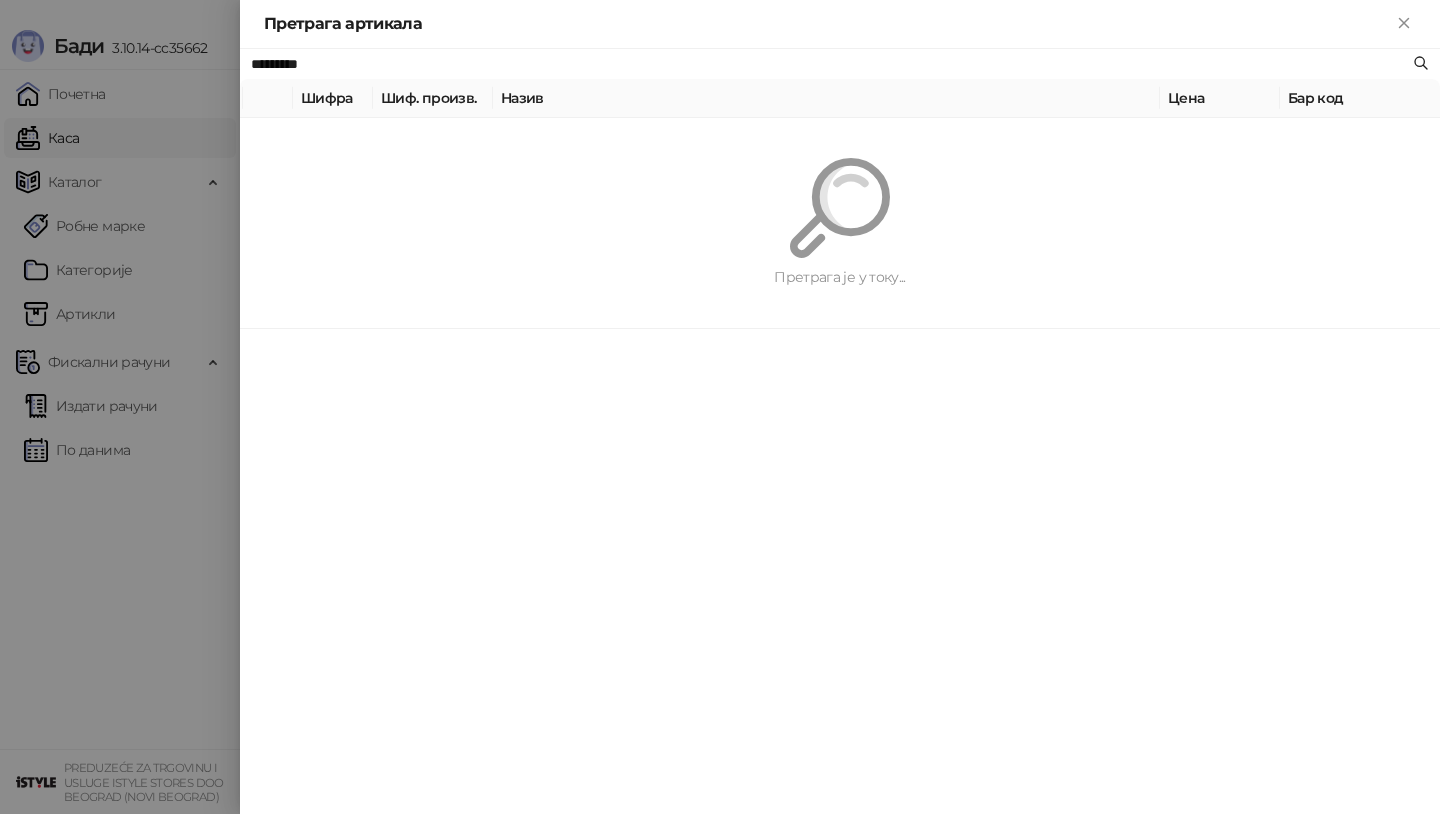 type on "*********" 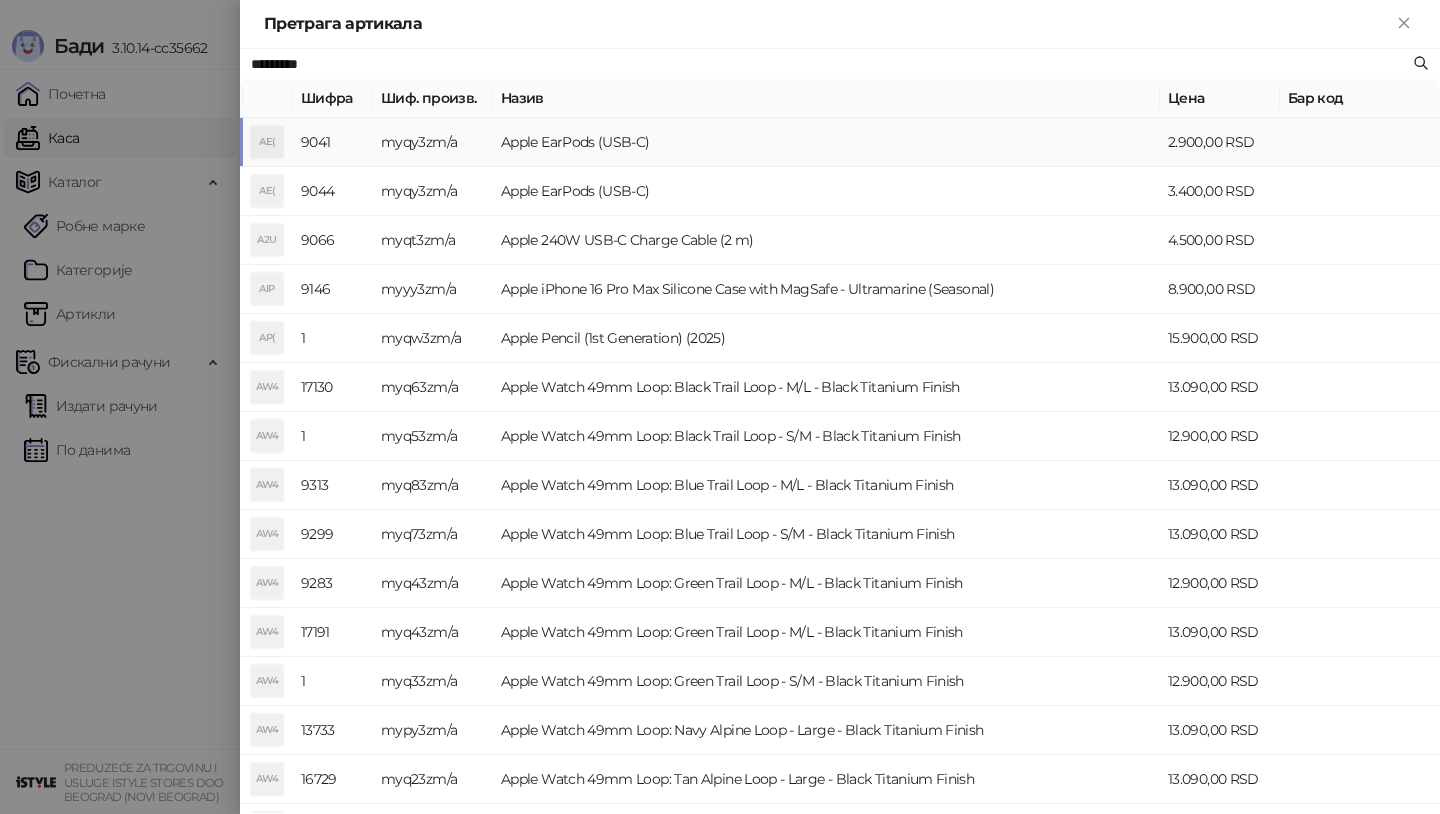 click on "Apple EarPods (USB-C)" at bounding box center (826, 142) 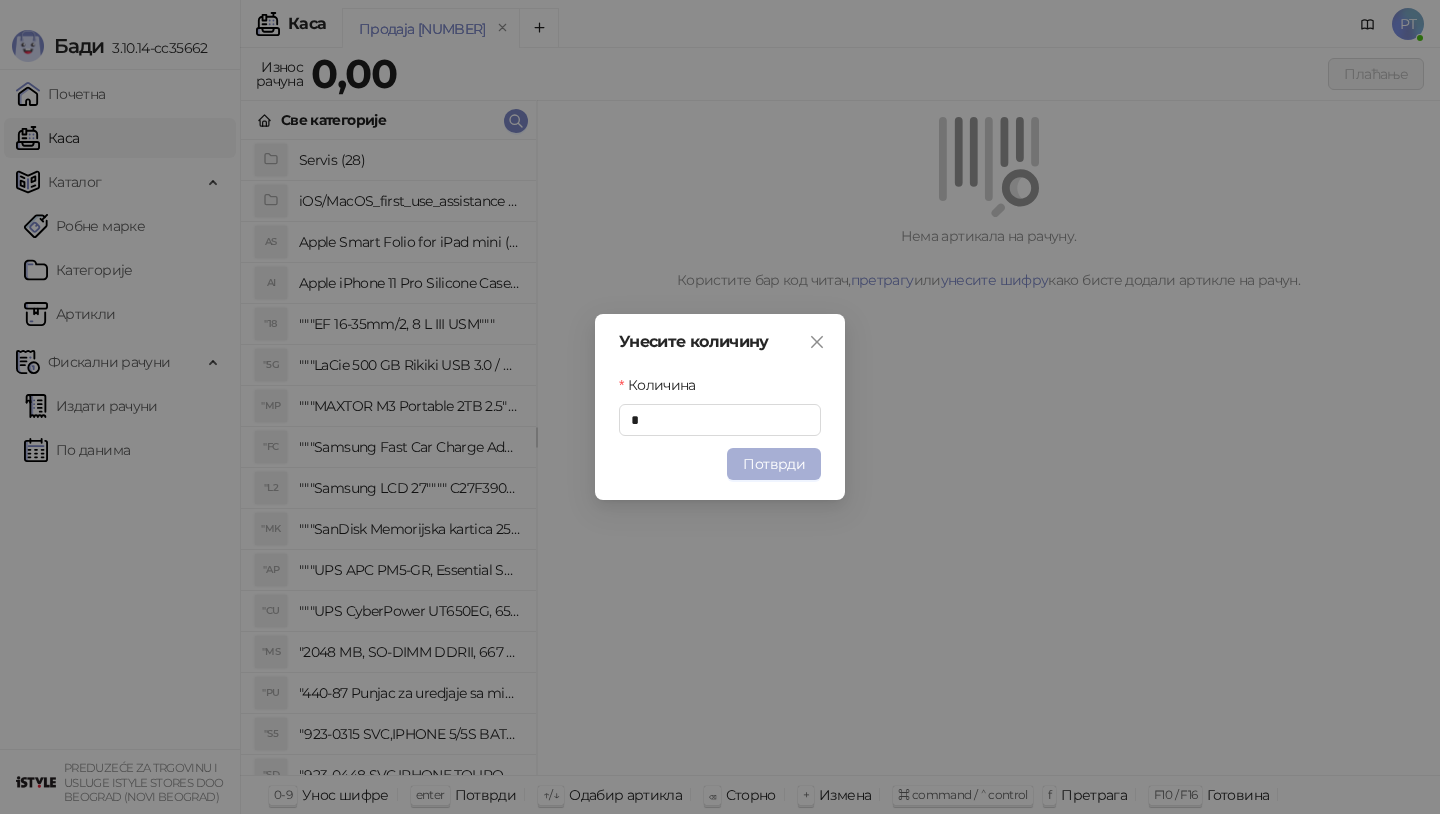 click on "Потврди" at bounding box center (774, 464) 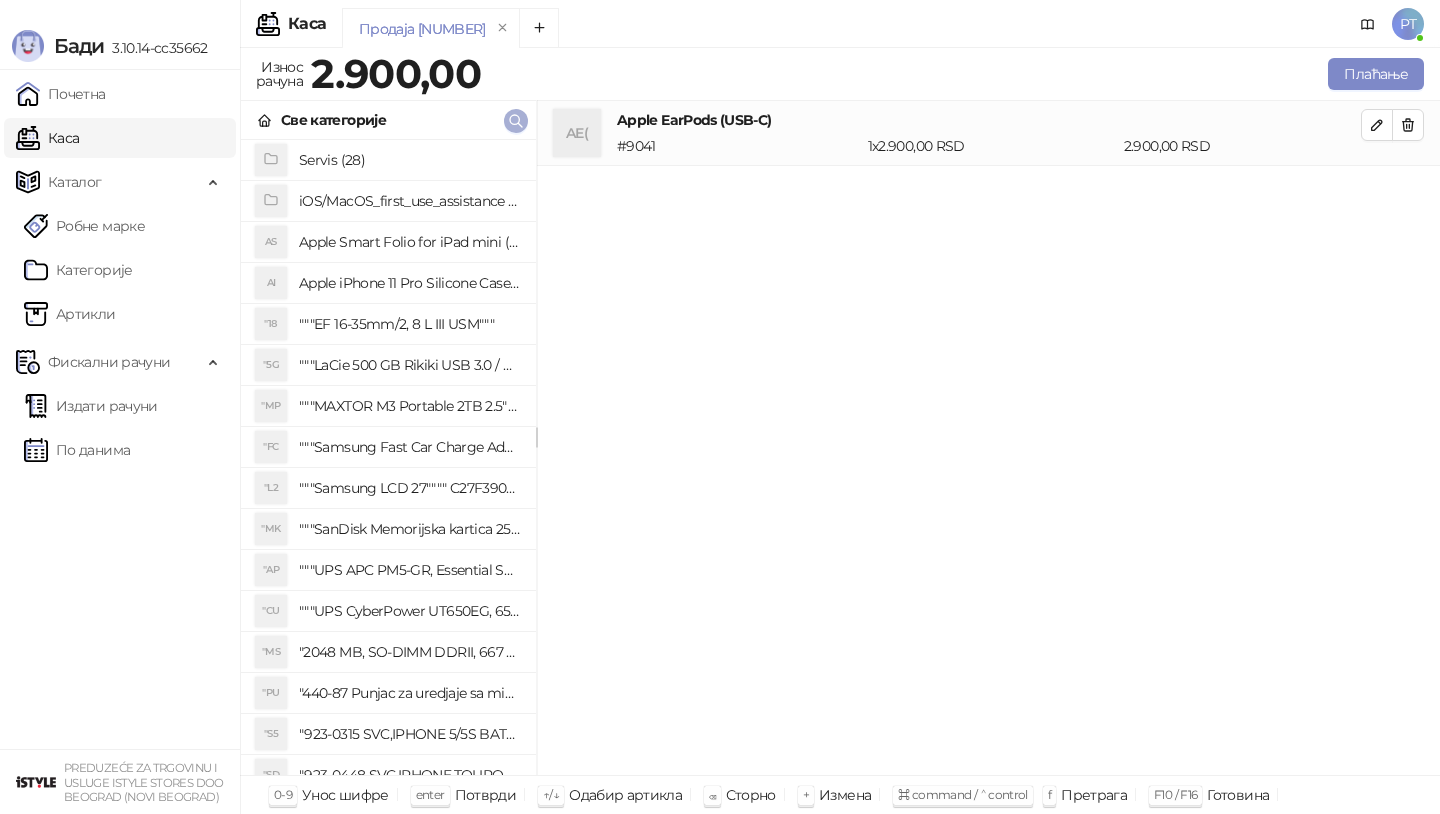 type 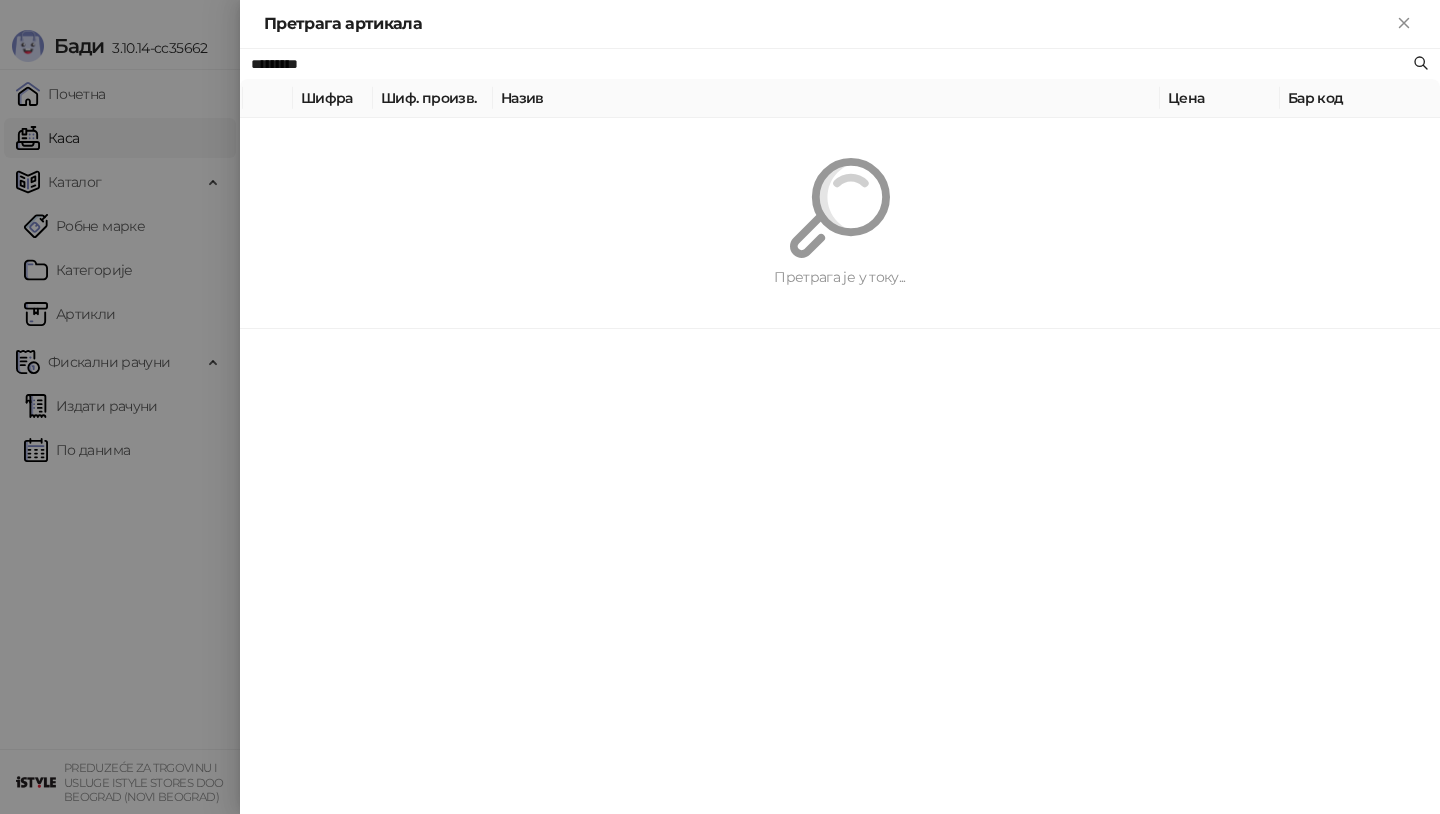 paste 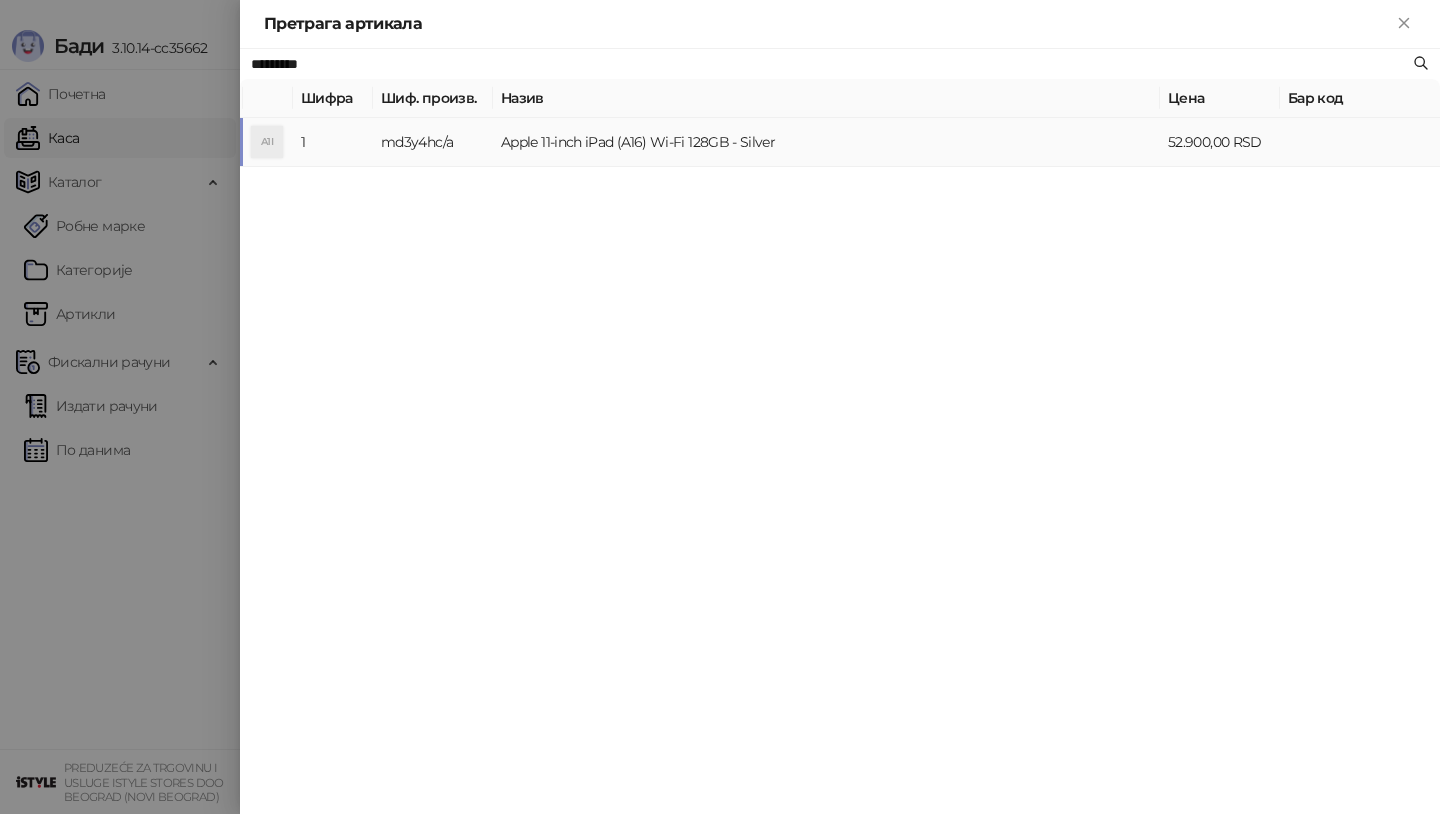click on "md3y4hc/a" at bounding box center [433, 142] 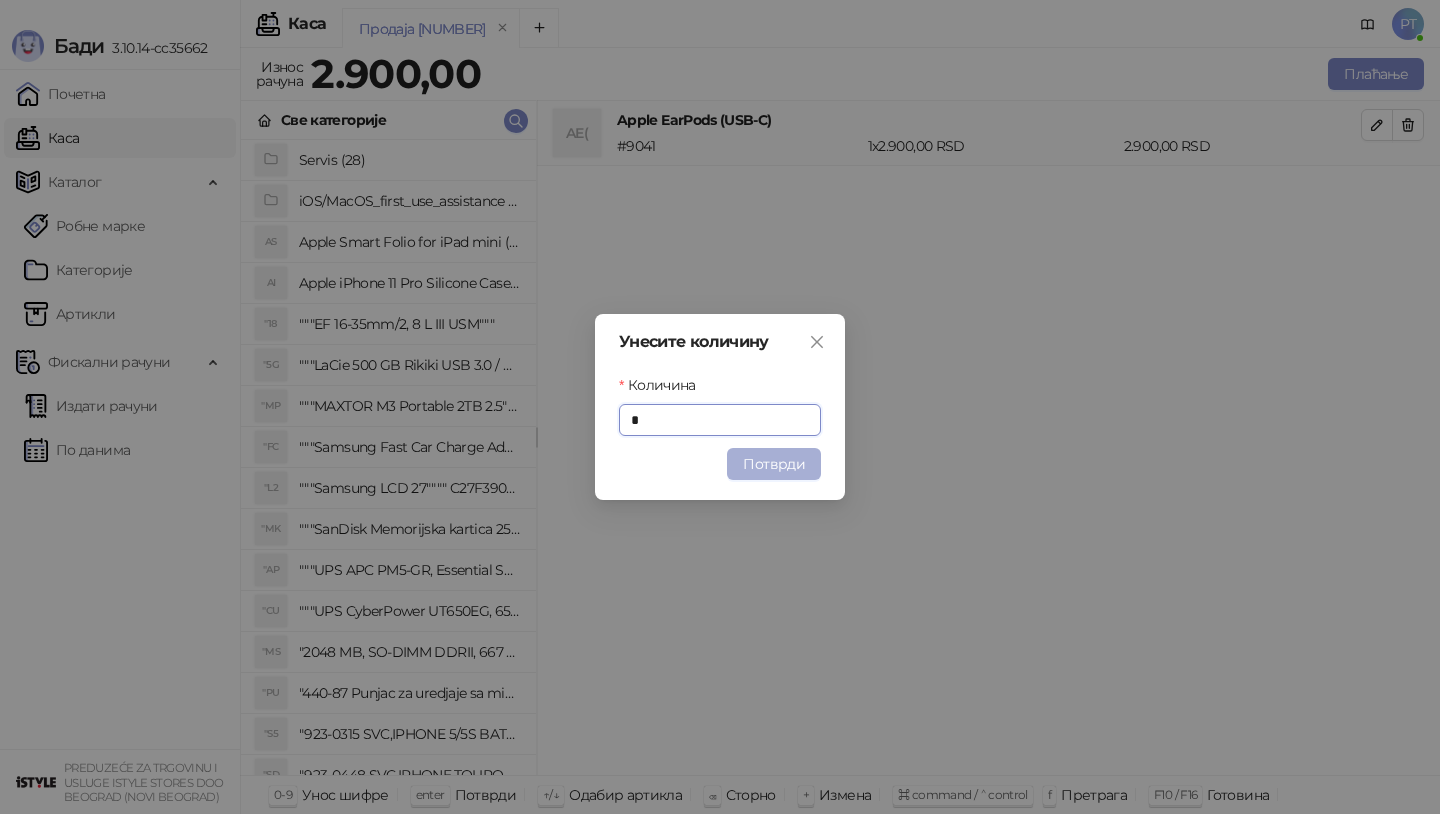click on "Потврди" at bounding box center (774, 464) 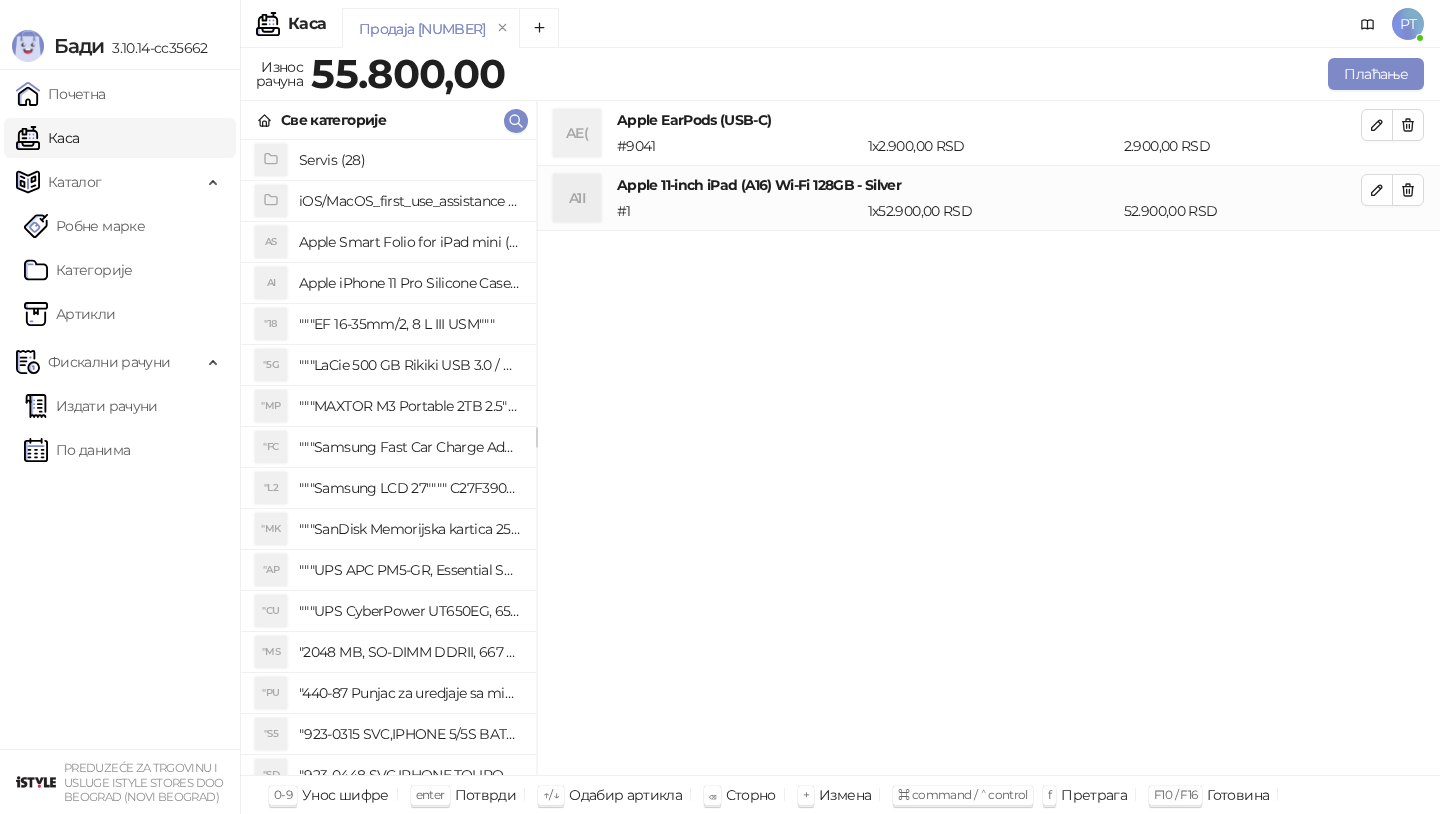 click on "Све категорије" at bounding box center [388, 120] 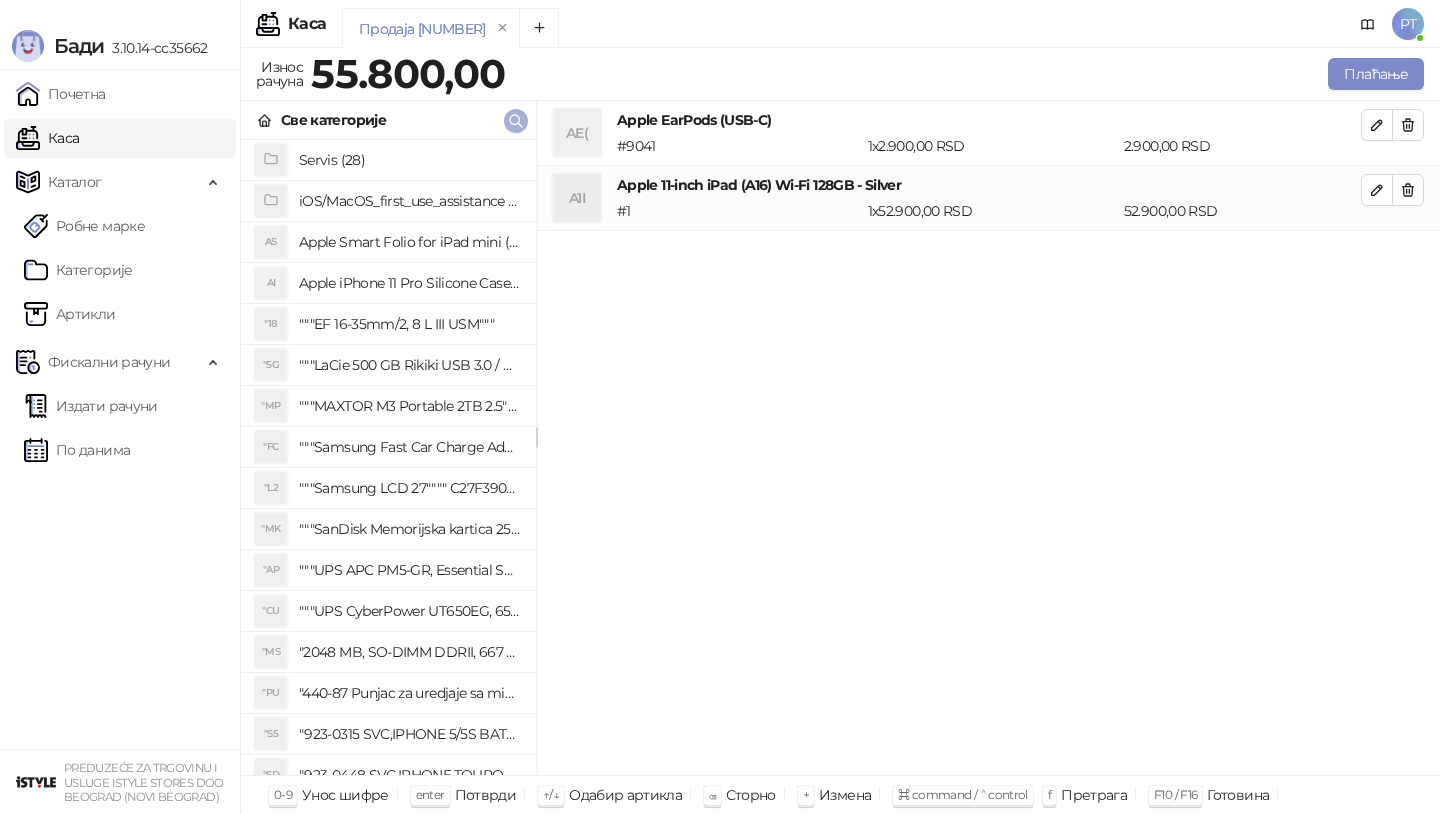 click 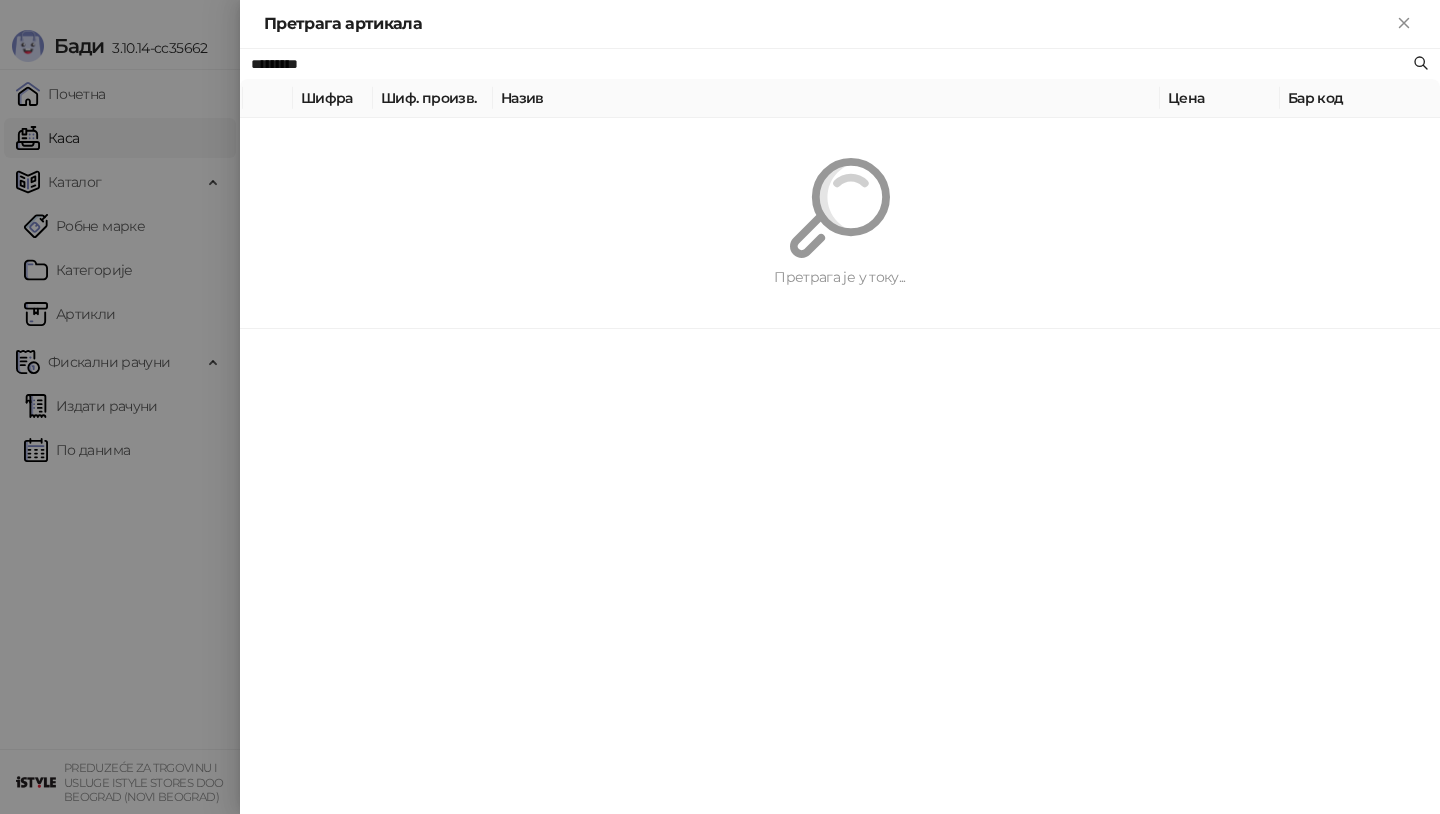 paste on "*******" 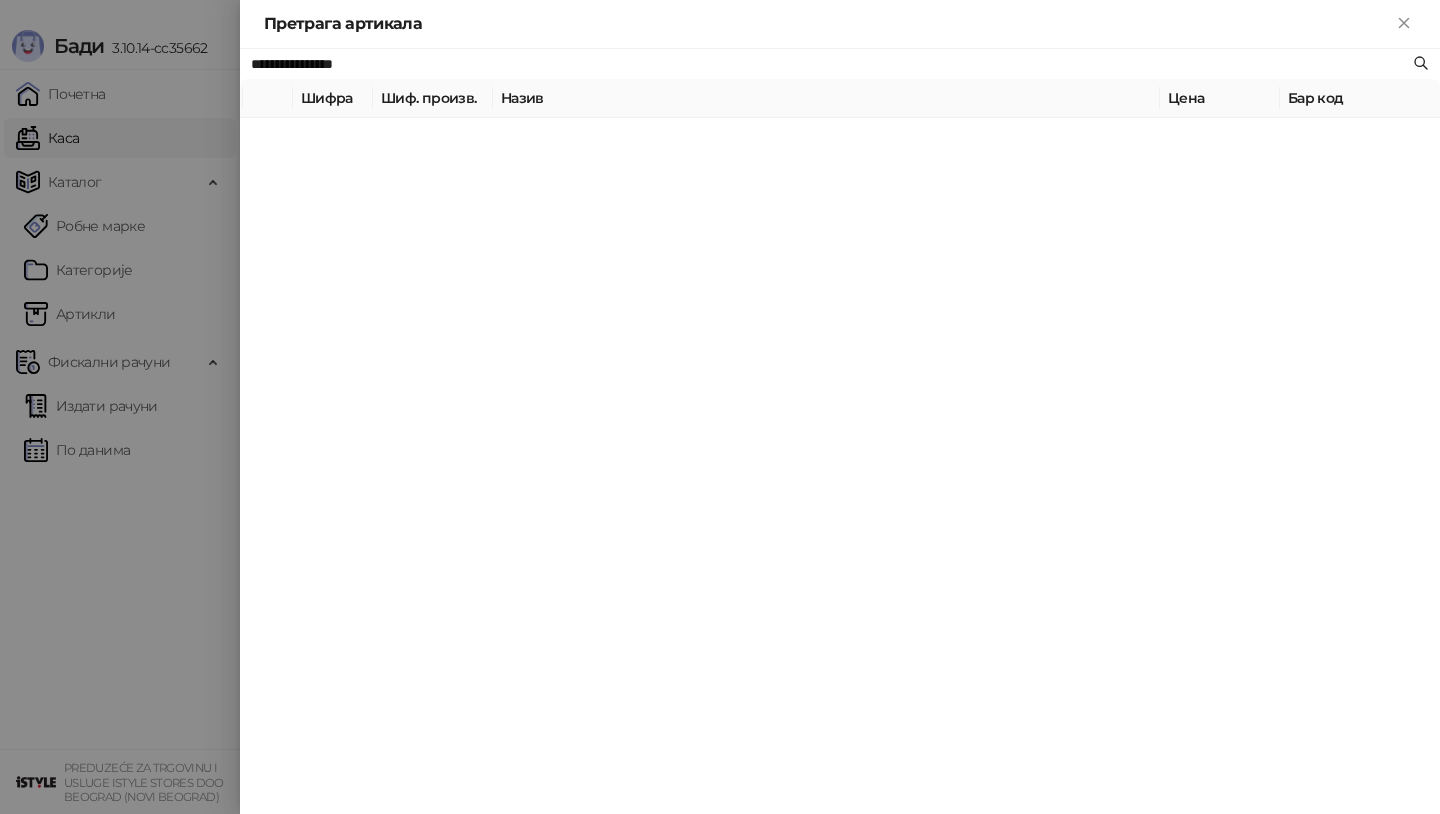 type on "**********" 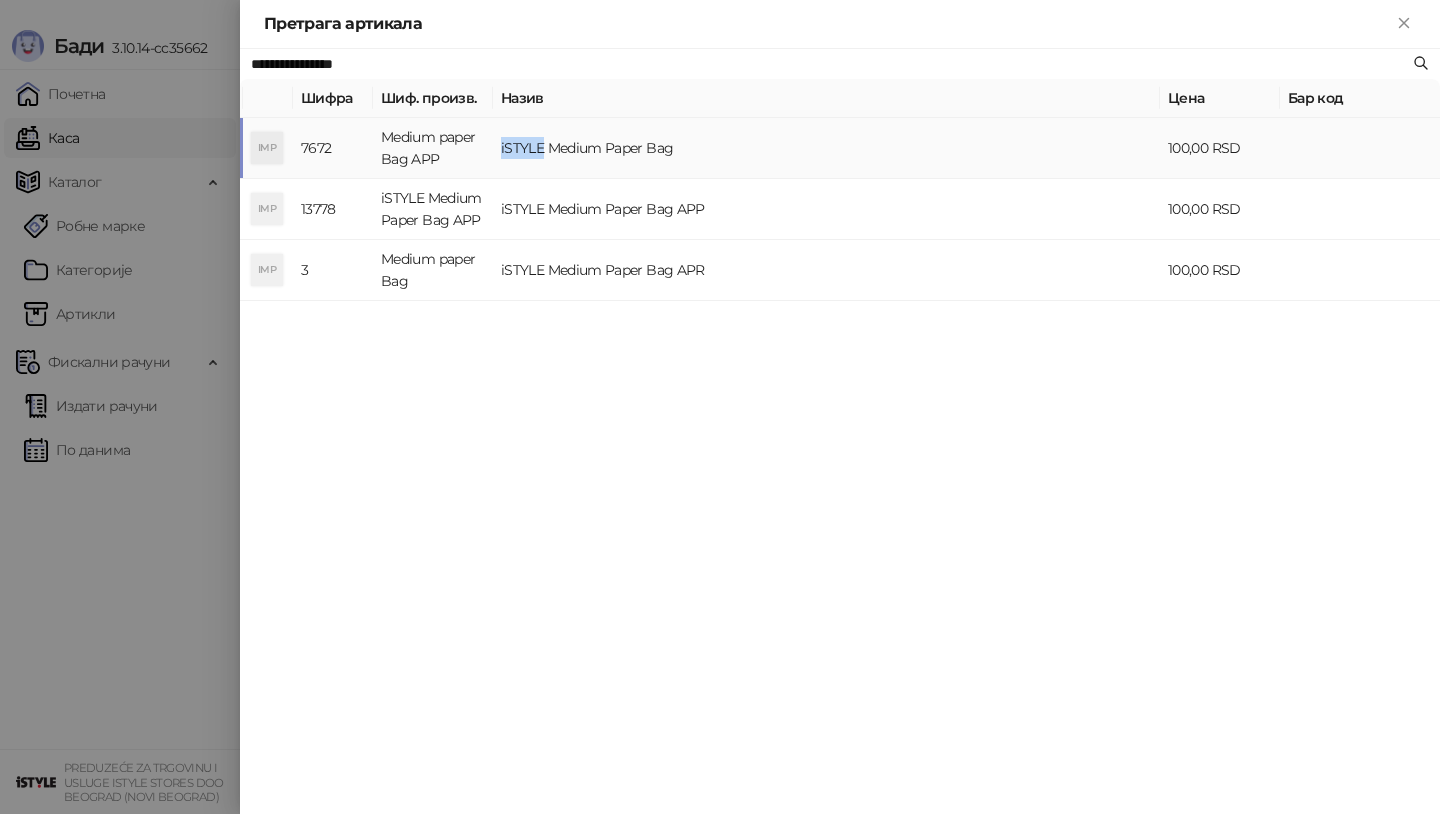 click on "iSTYLE Medium Paper Bag" at bounding box center [826, 148] 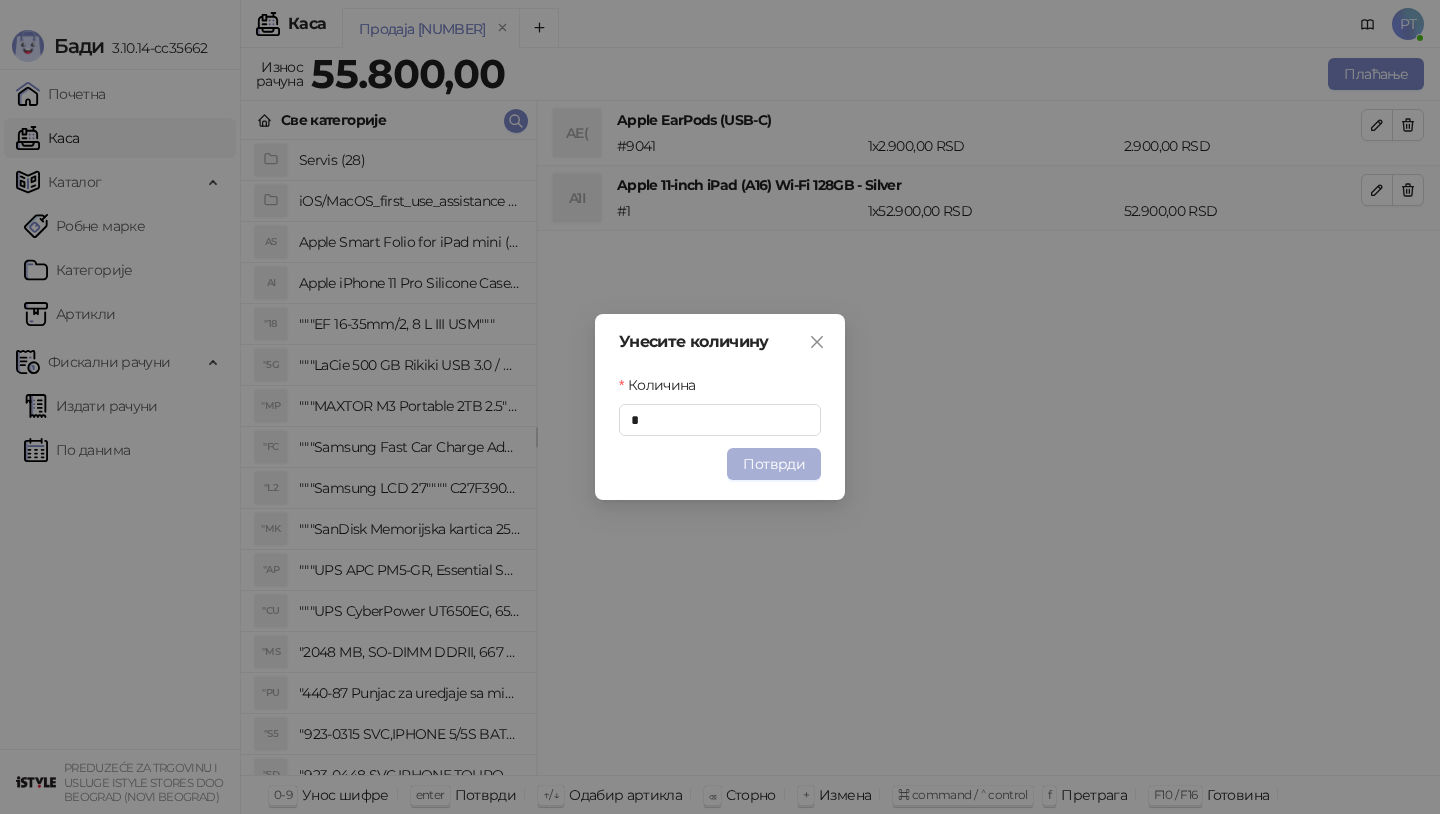 click on "Потврди" at bounding box center [774, 464] 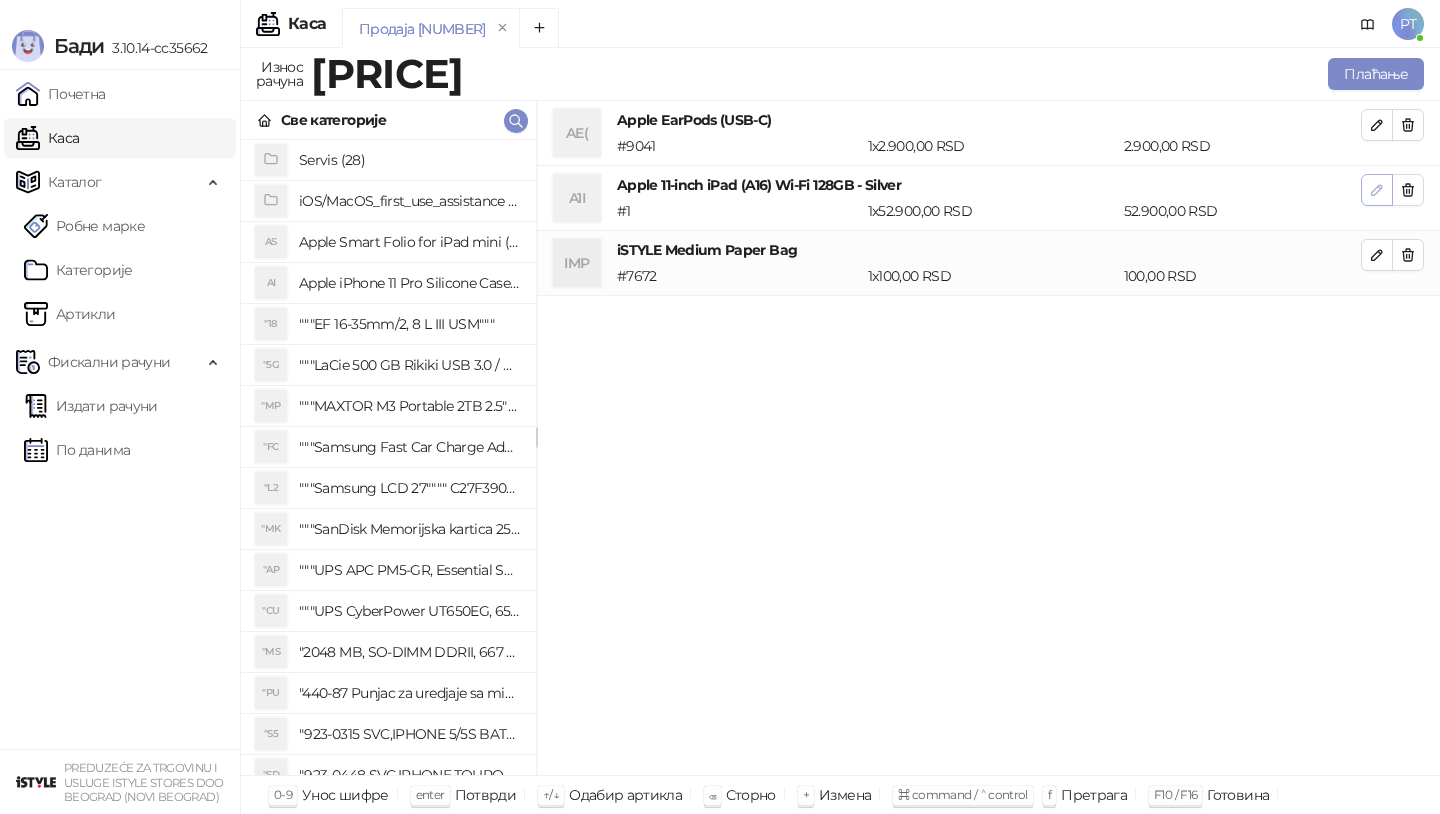 click 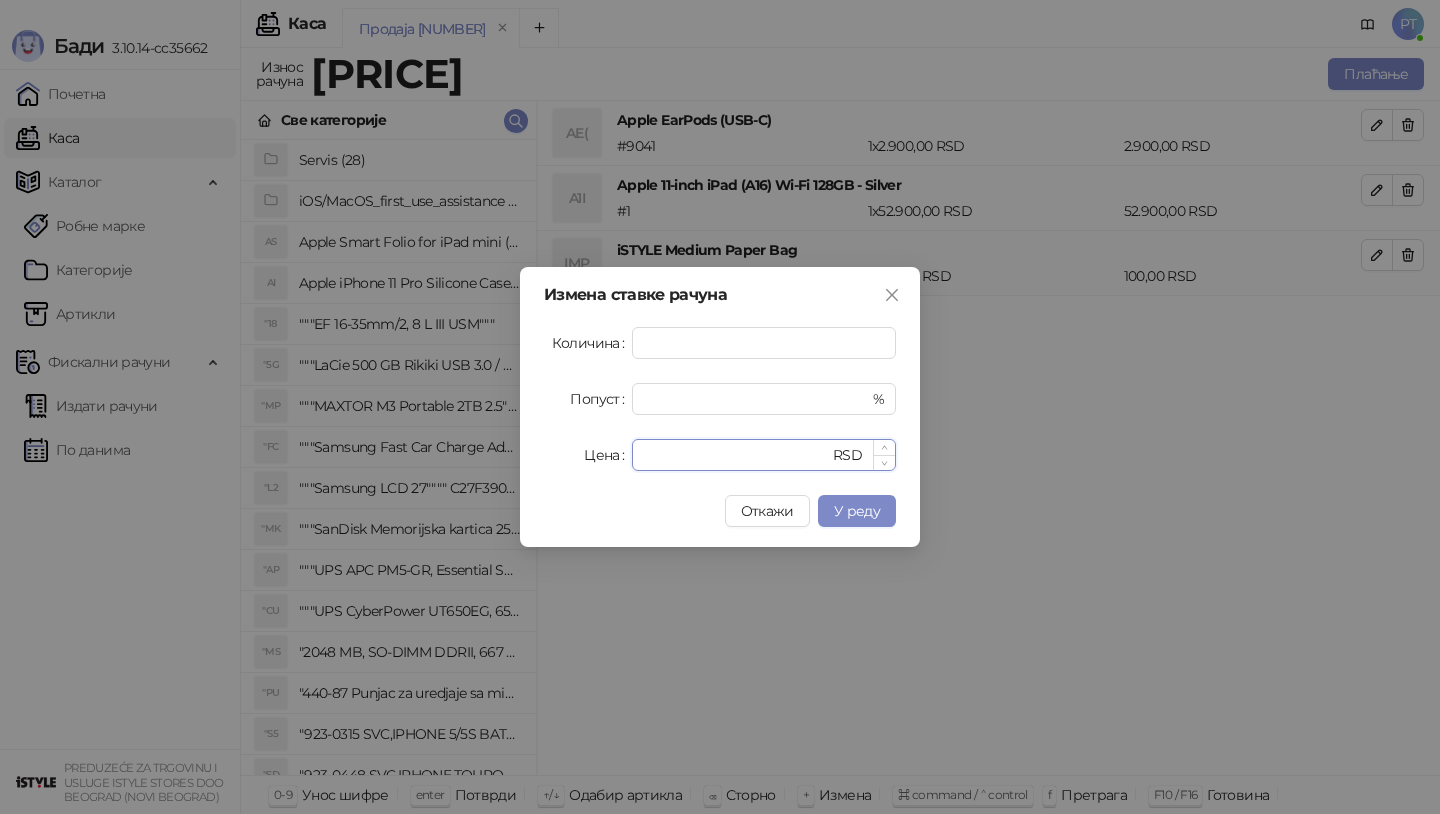 click on "*****" at bounding box center [736, 455] 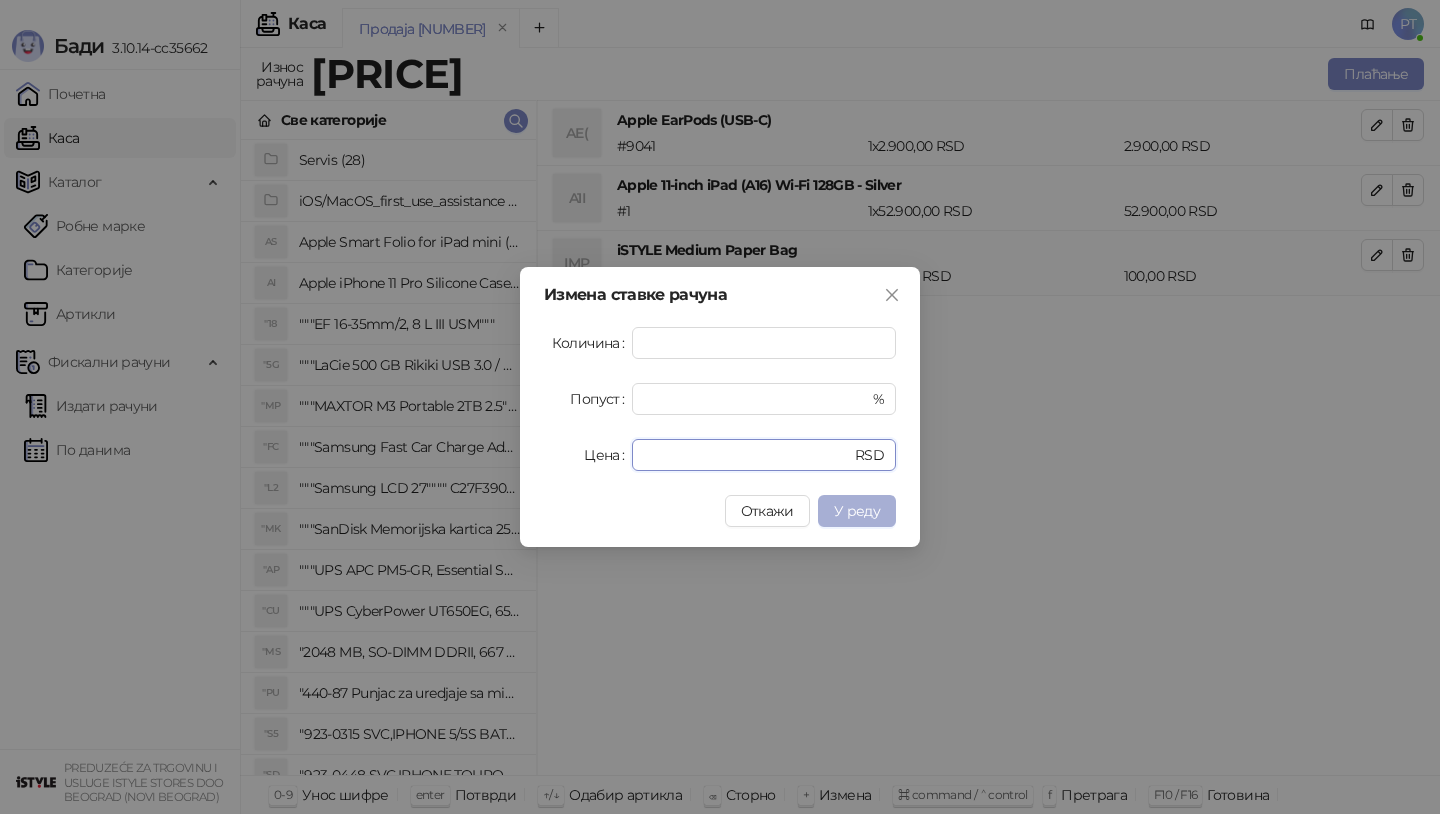 type on "********" 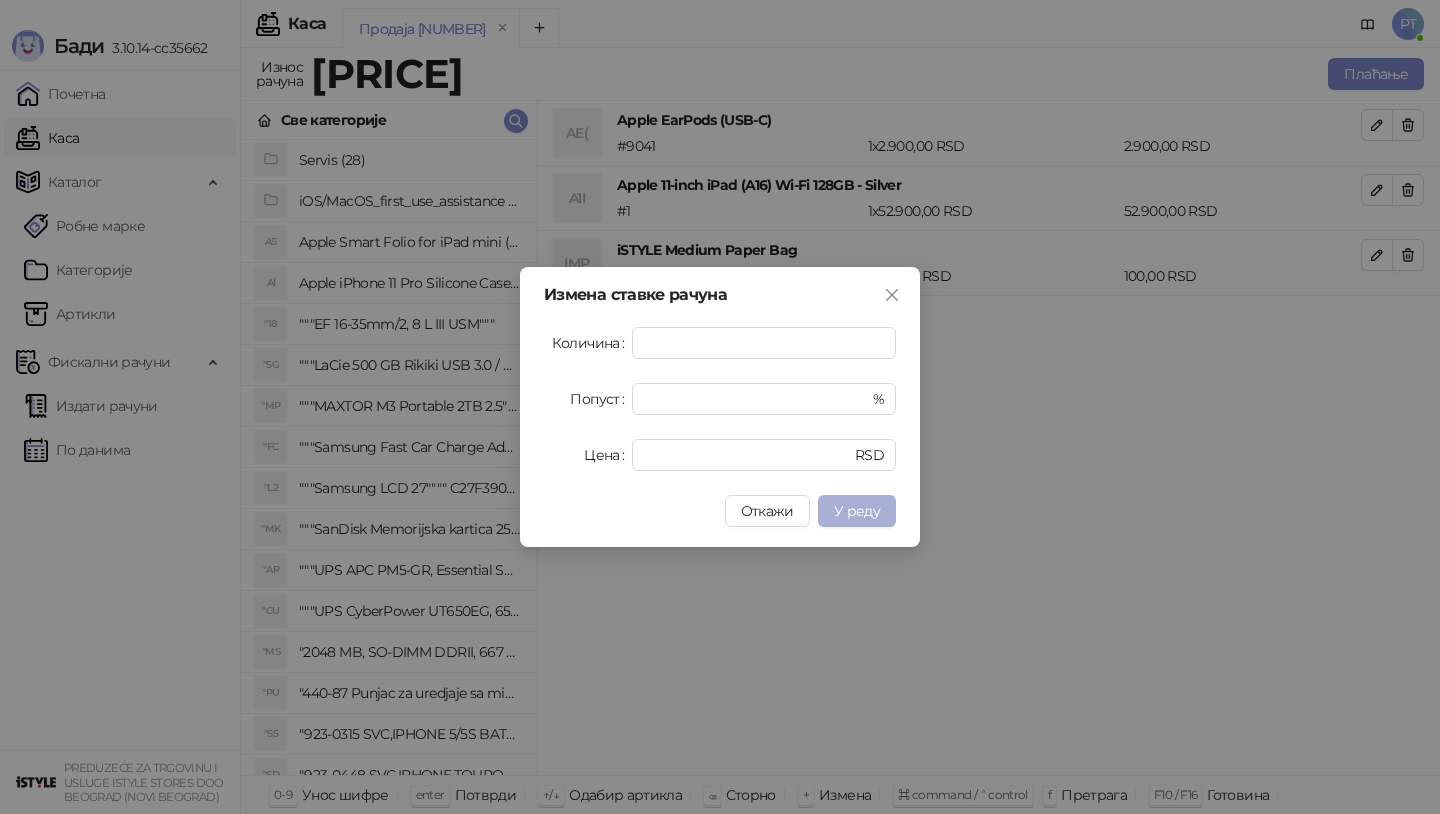 click on "У реду" at bounding box center [857, 511] 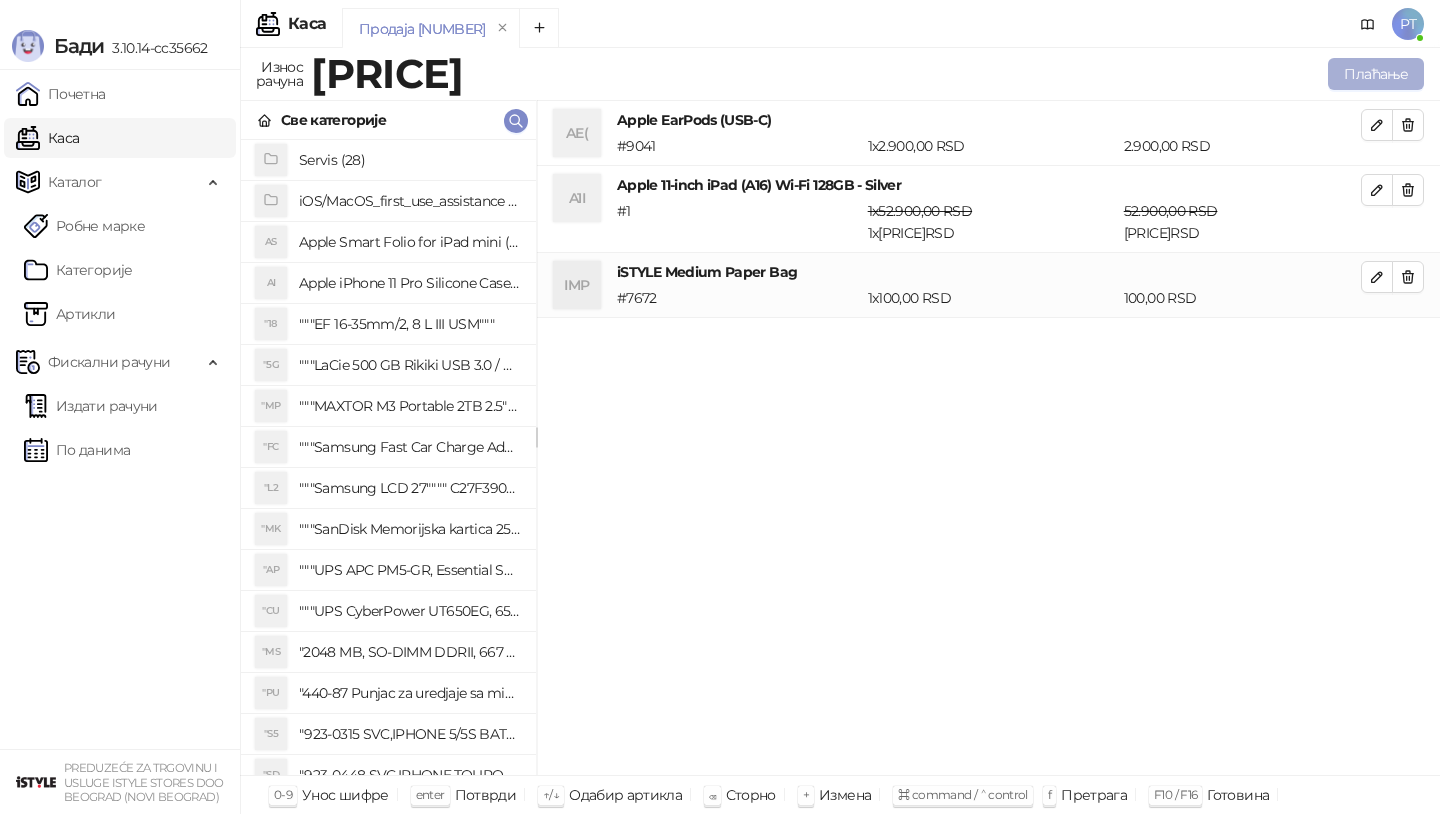 click on "Плаћање" at bounding box center (1376, 74) 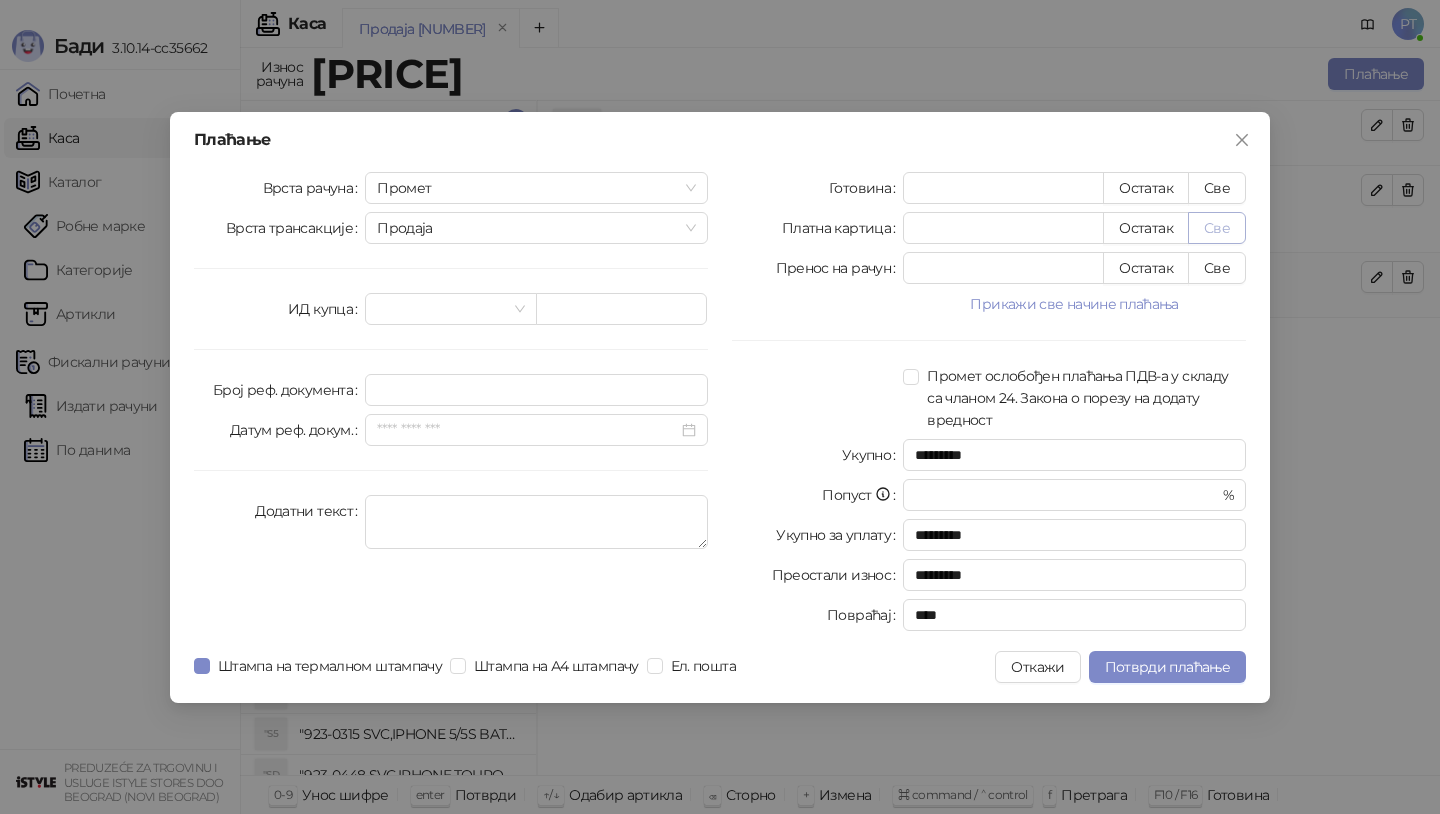 click on "Све" at bounding box center [1217, 228] 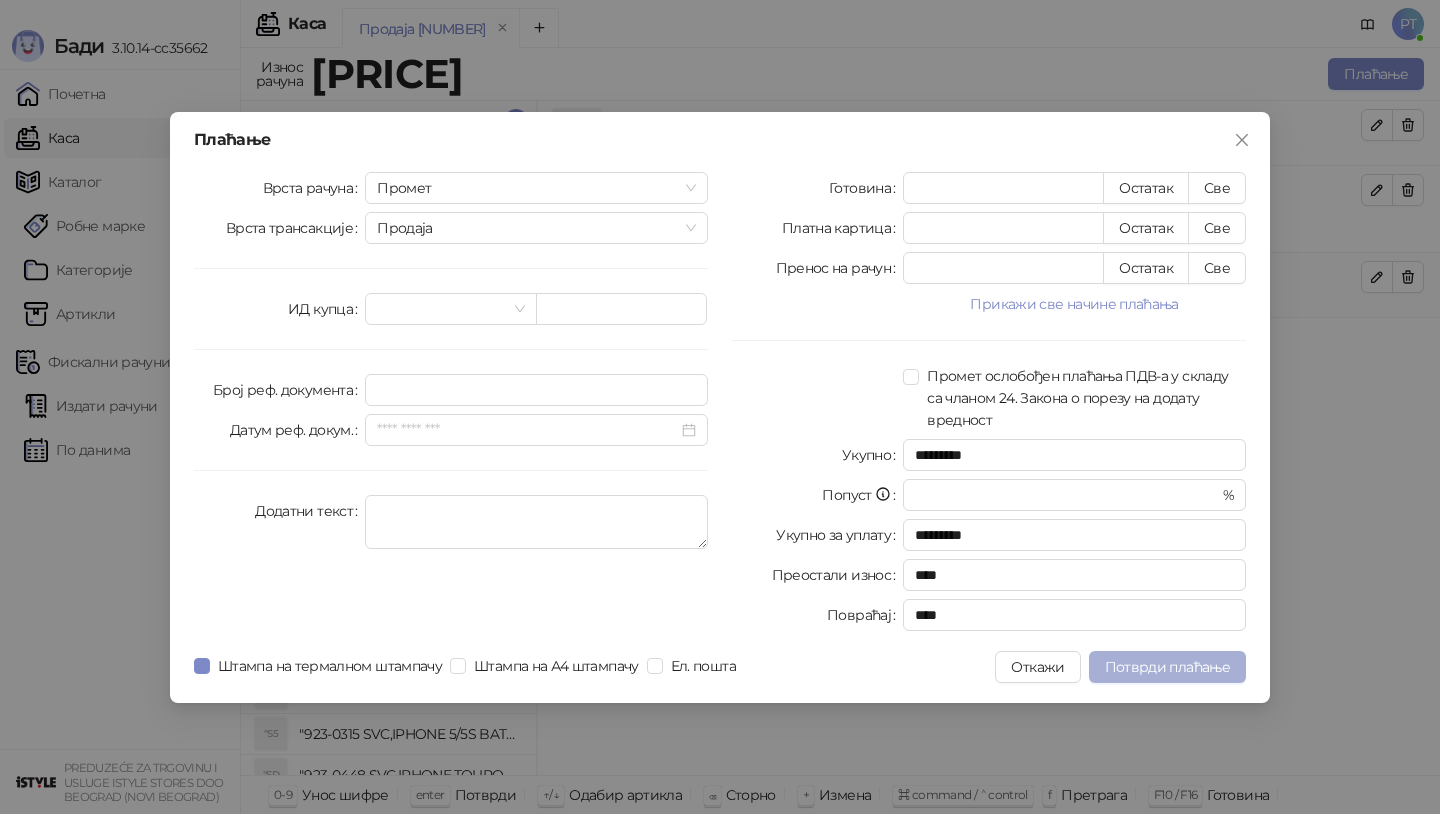 click on "Потврди плаћање" at bounding box center [1167, 667] 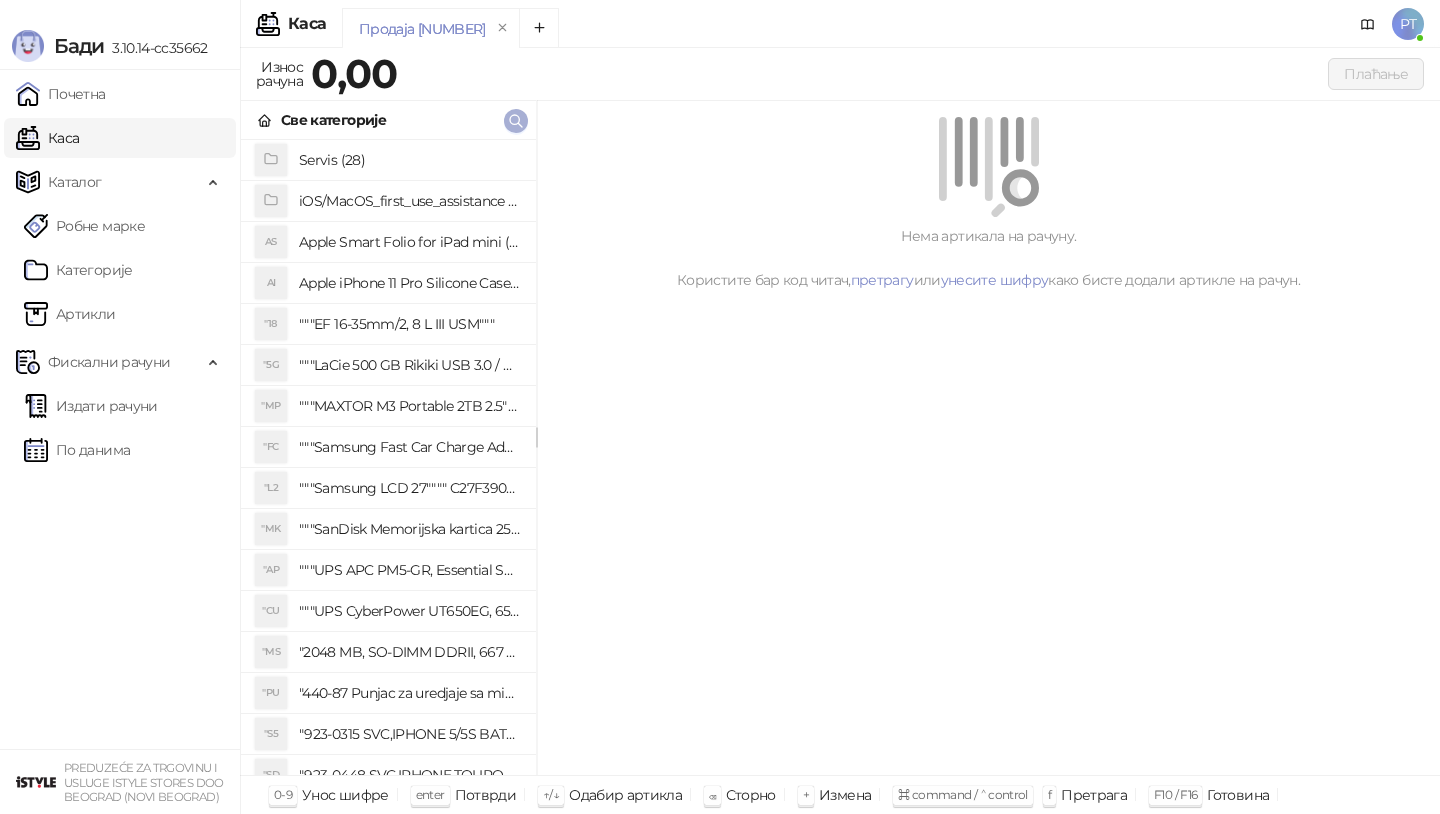 type 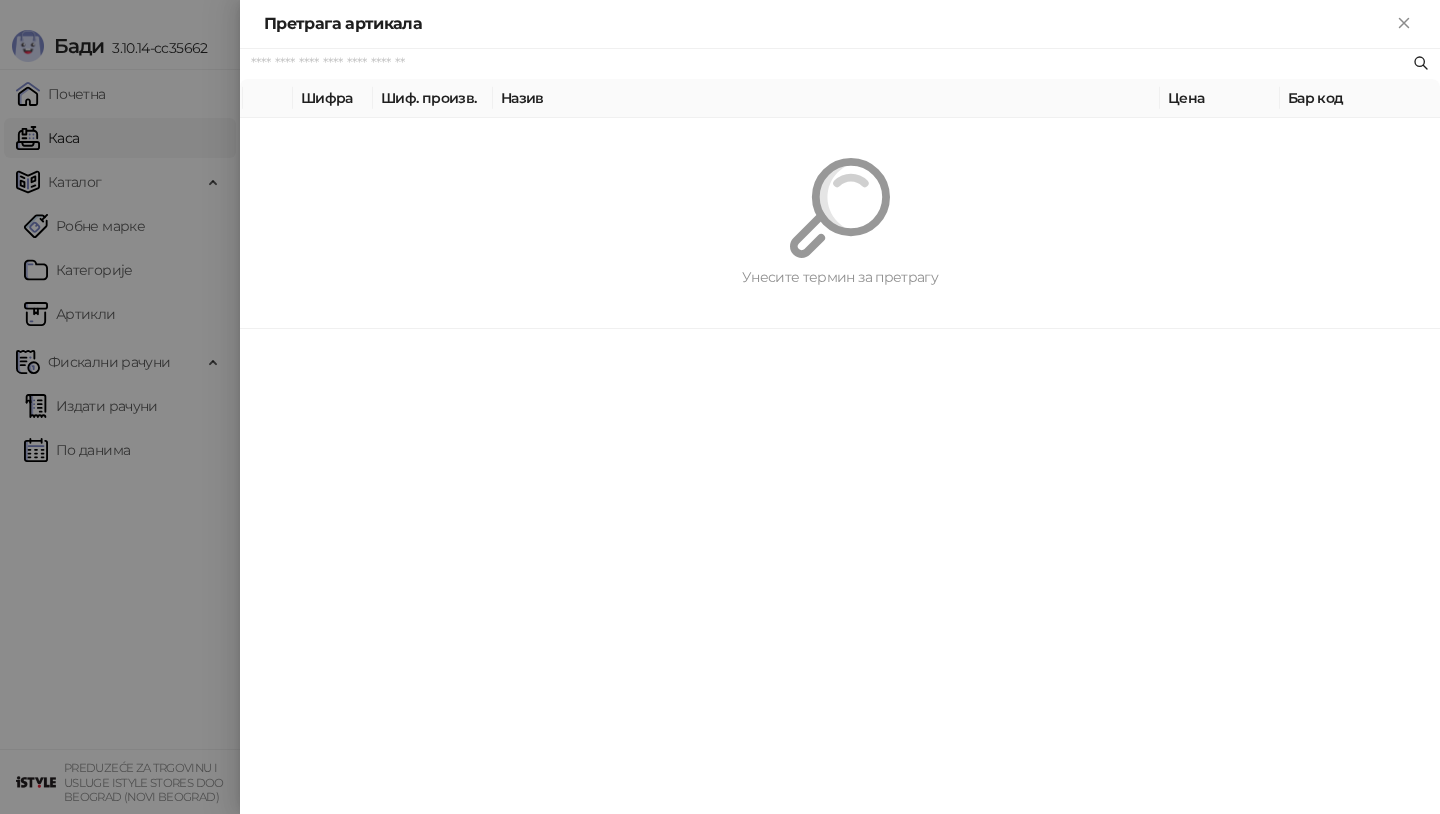 paste on "**********" 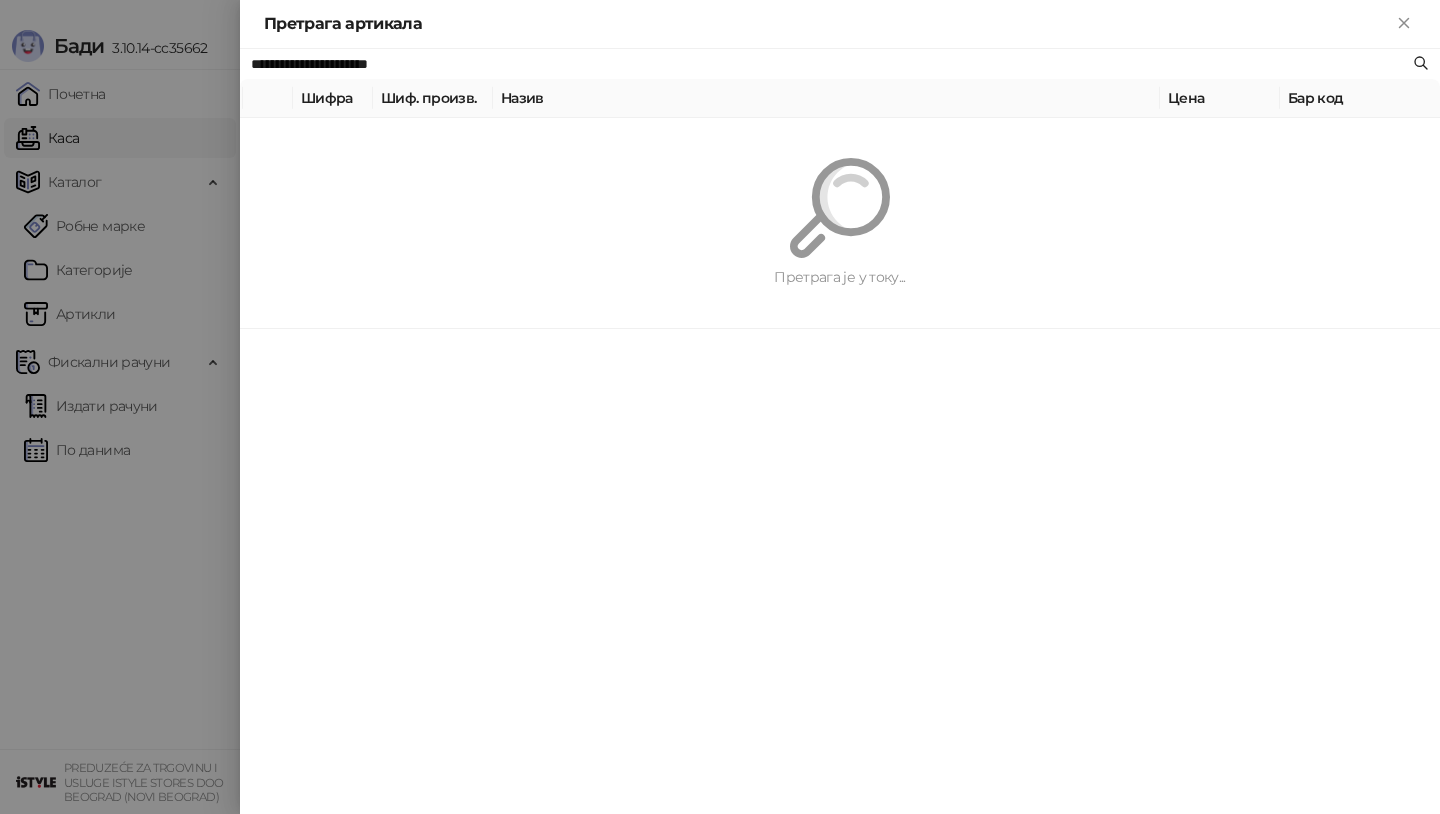 type on "**********" 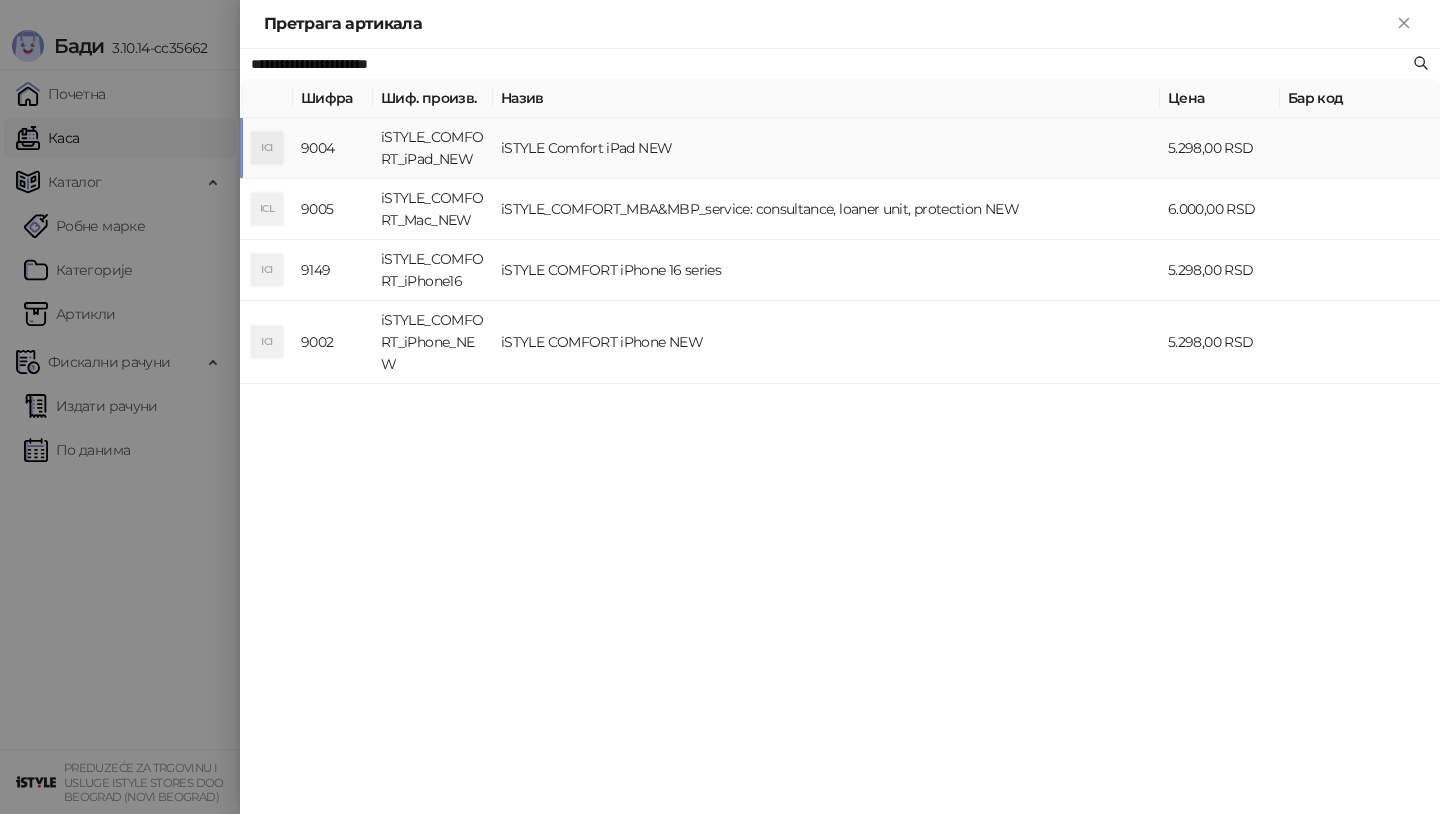 click on "iSTYLE Comfort iPad NEW" at bounding box center (826, 148) 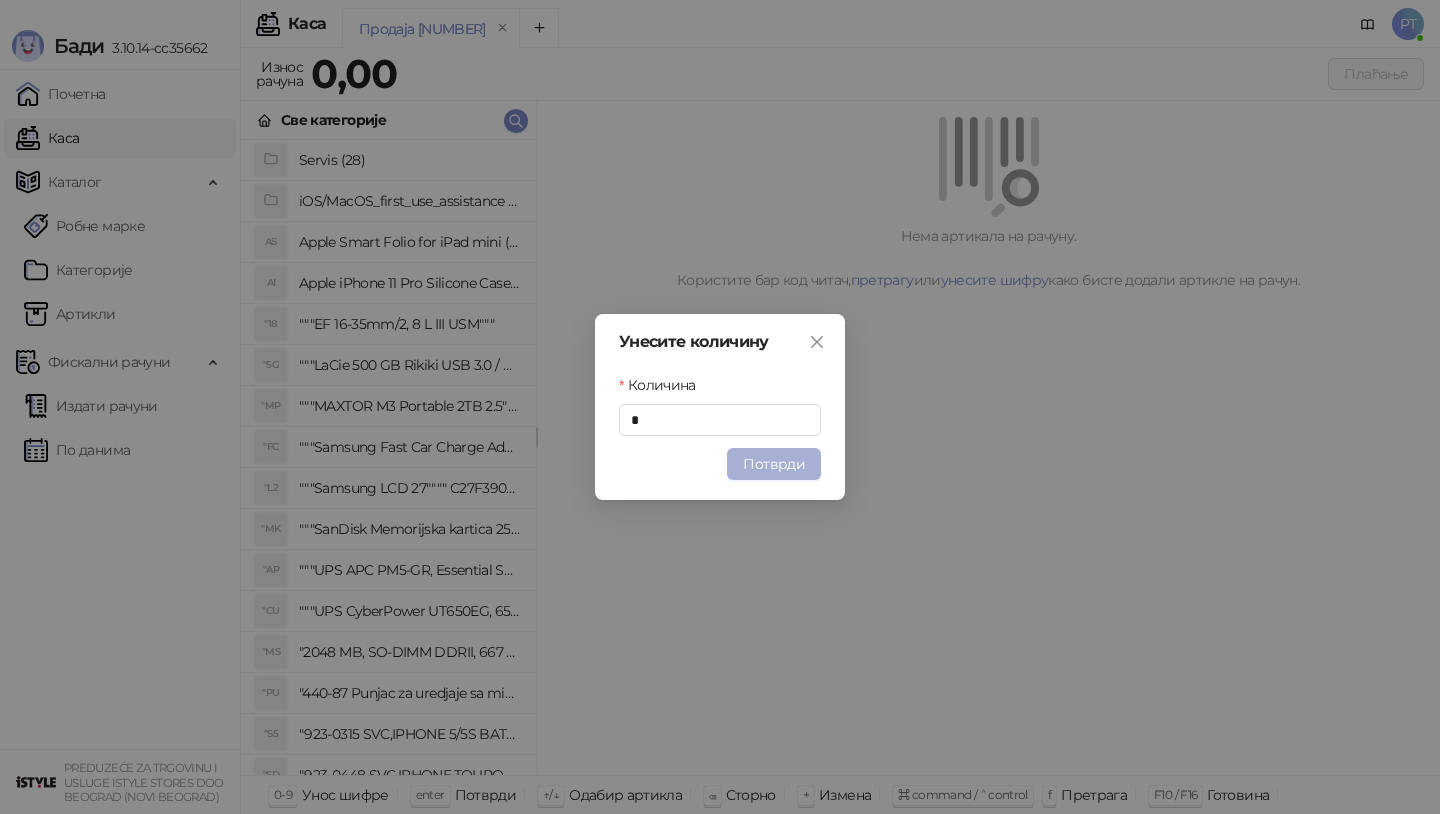 click on "Потврди" at bounding box center (774, 464) 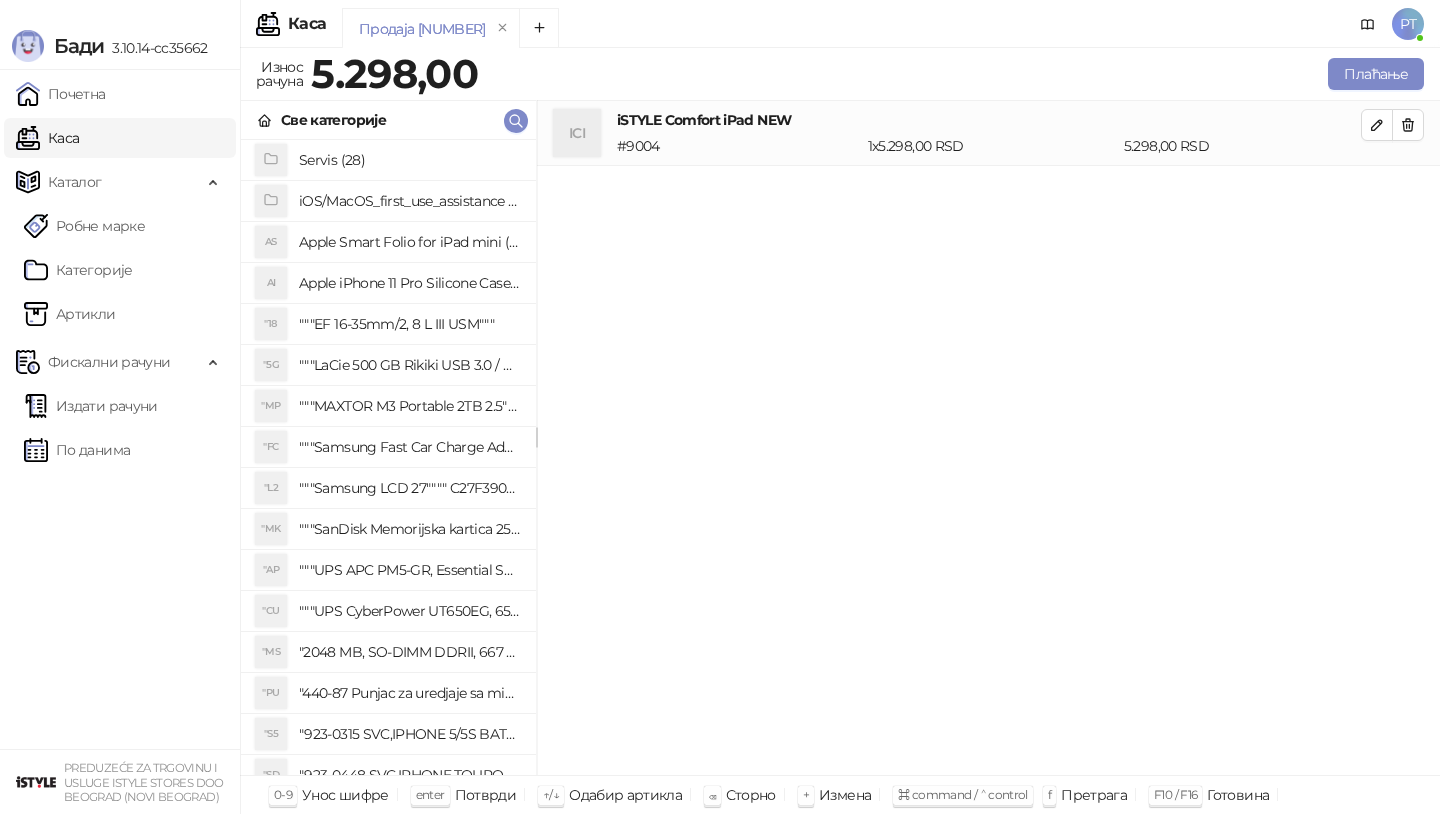 click on "Све категорије" at bounding box center [388, 120] 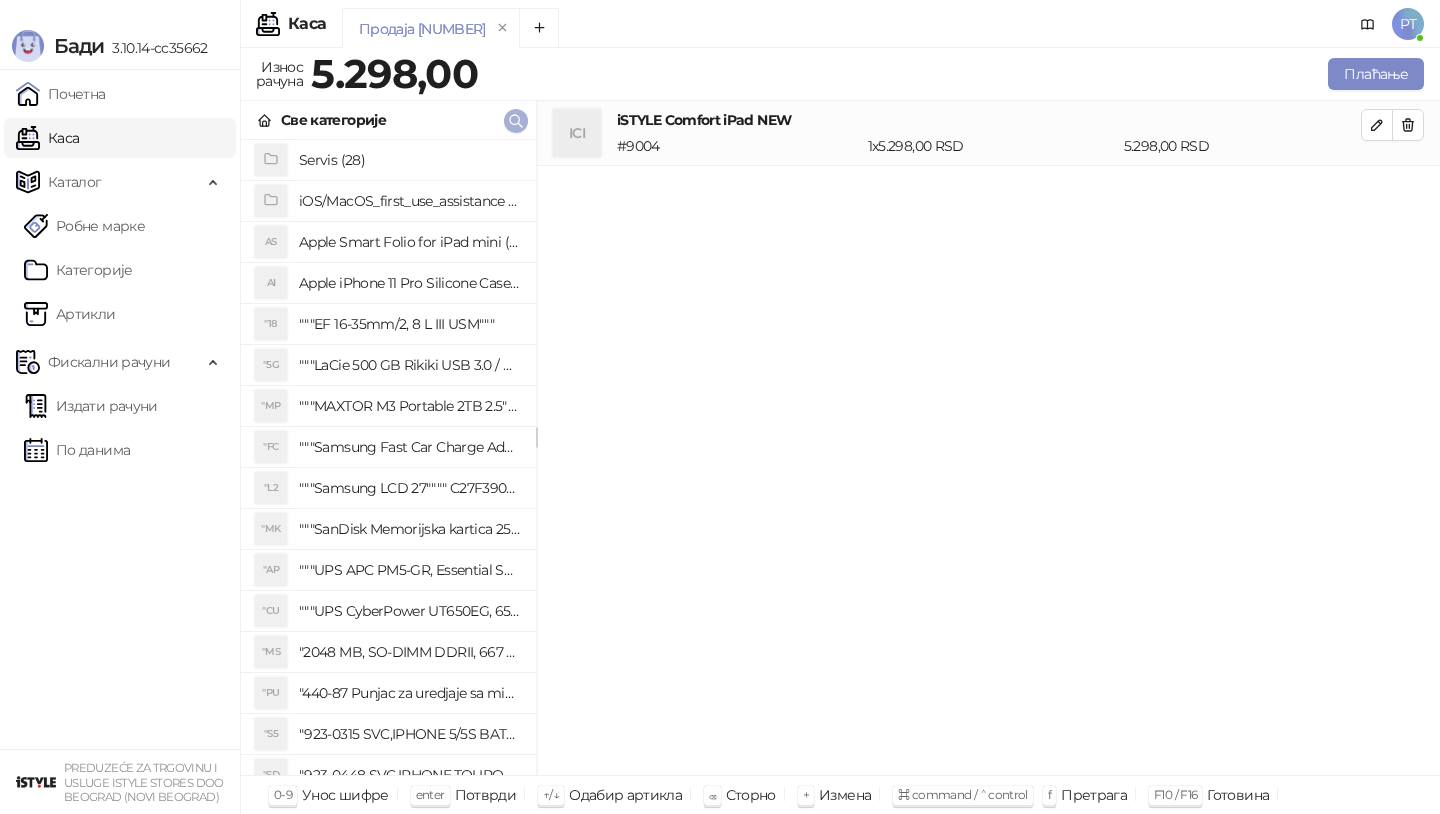 click 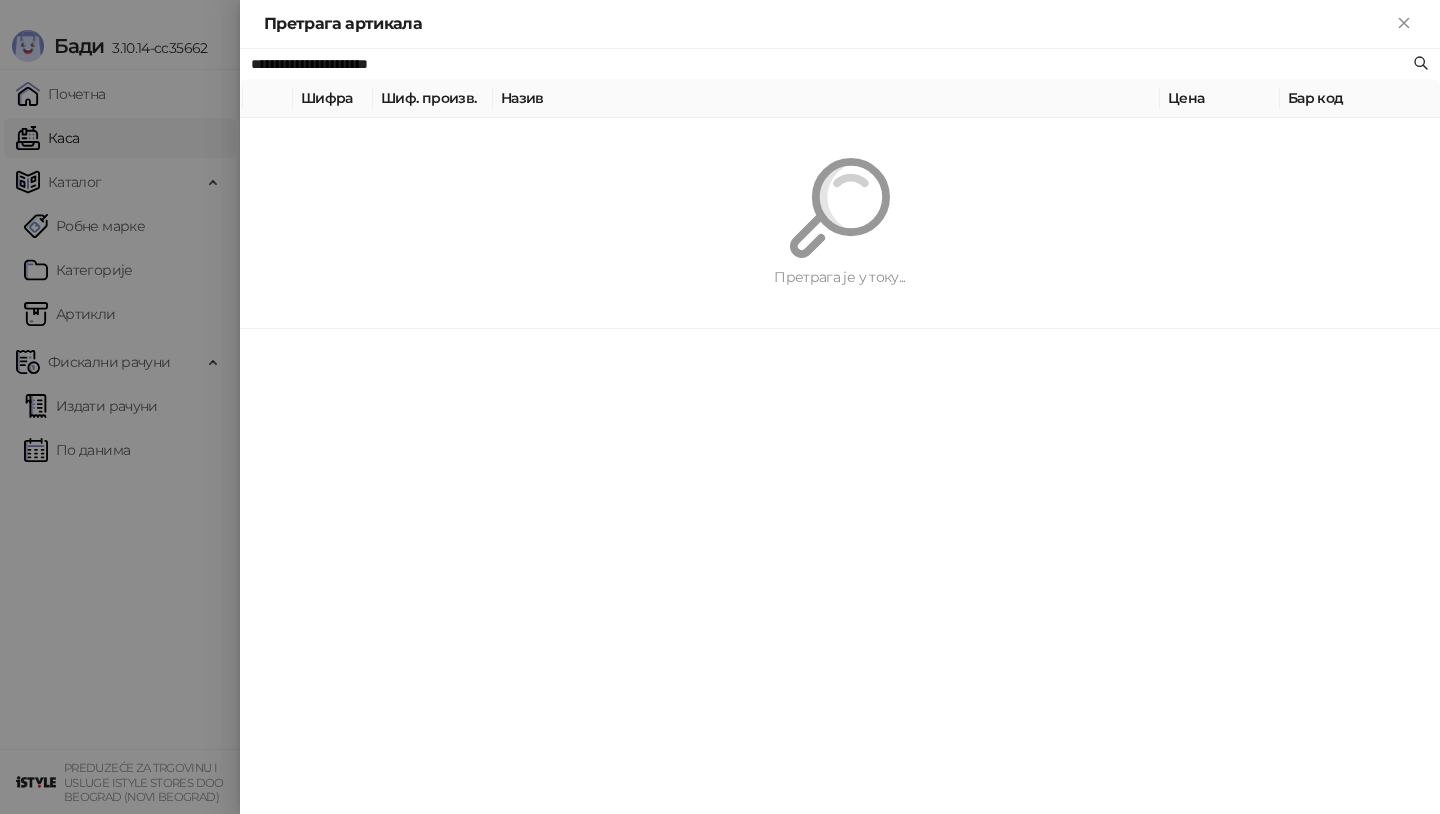paste 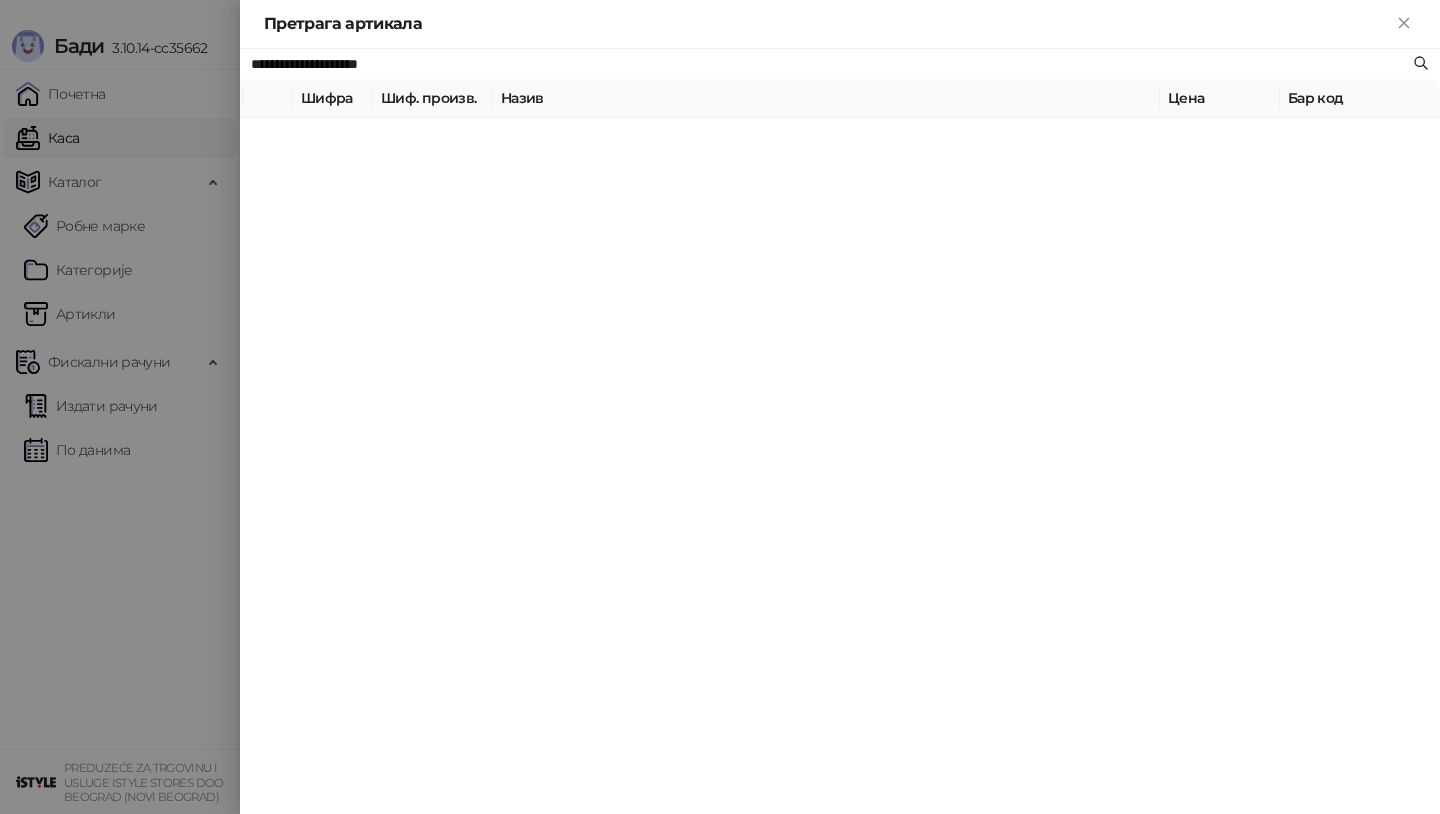 type on "**********" 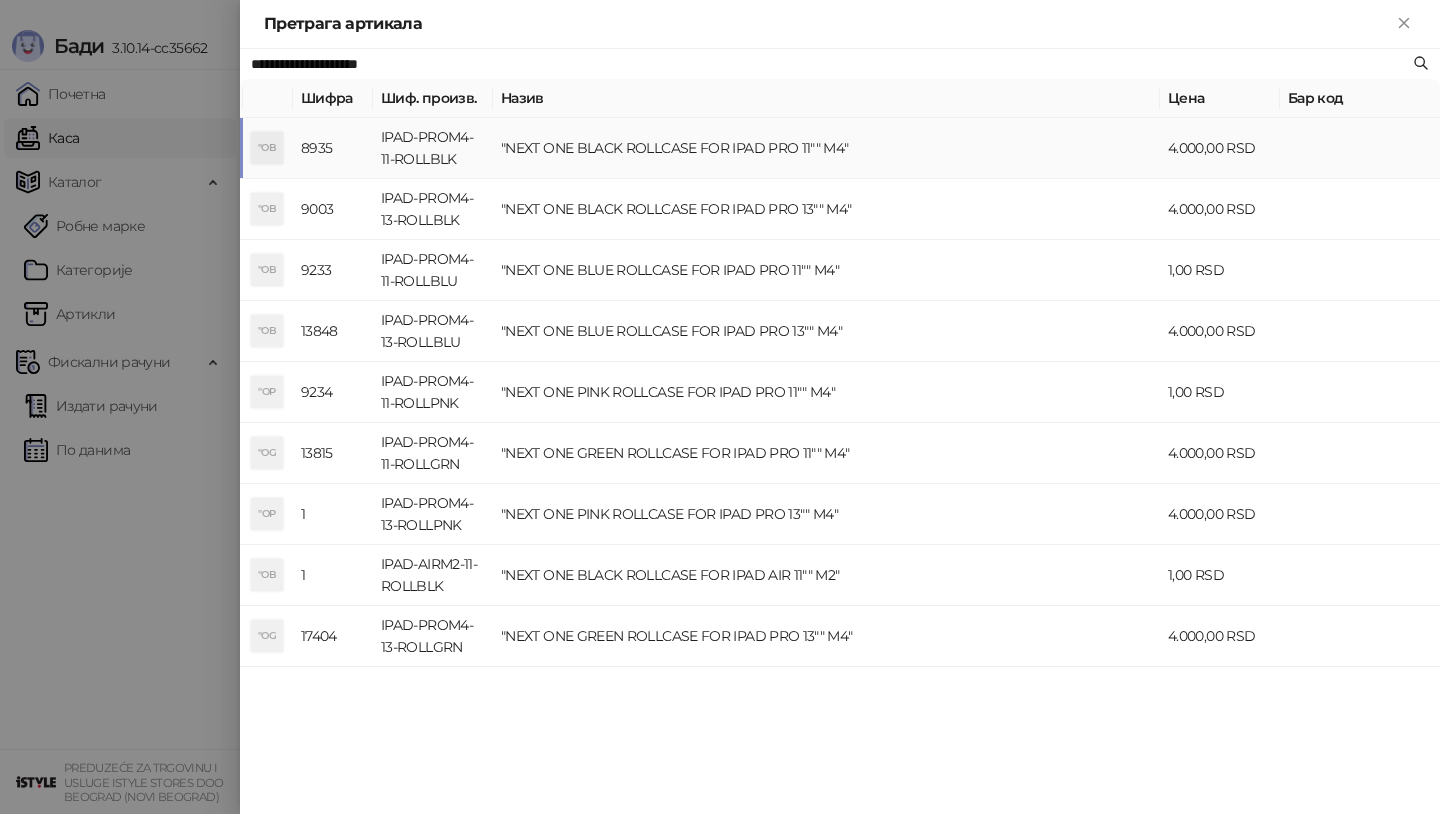 click on ""NEXT ONE BLACK ROLLCASE FOR IPAD PRO 11"" M4"" at bounding box center [826, 148] 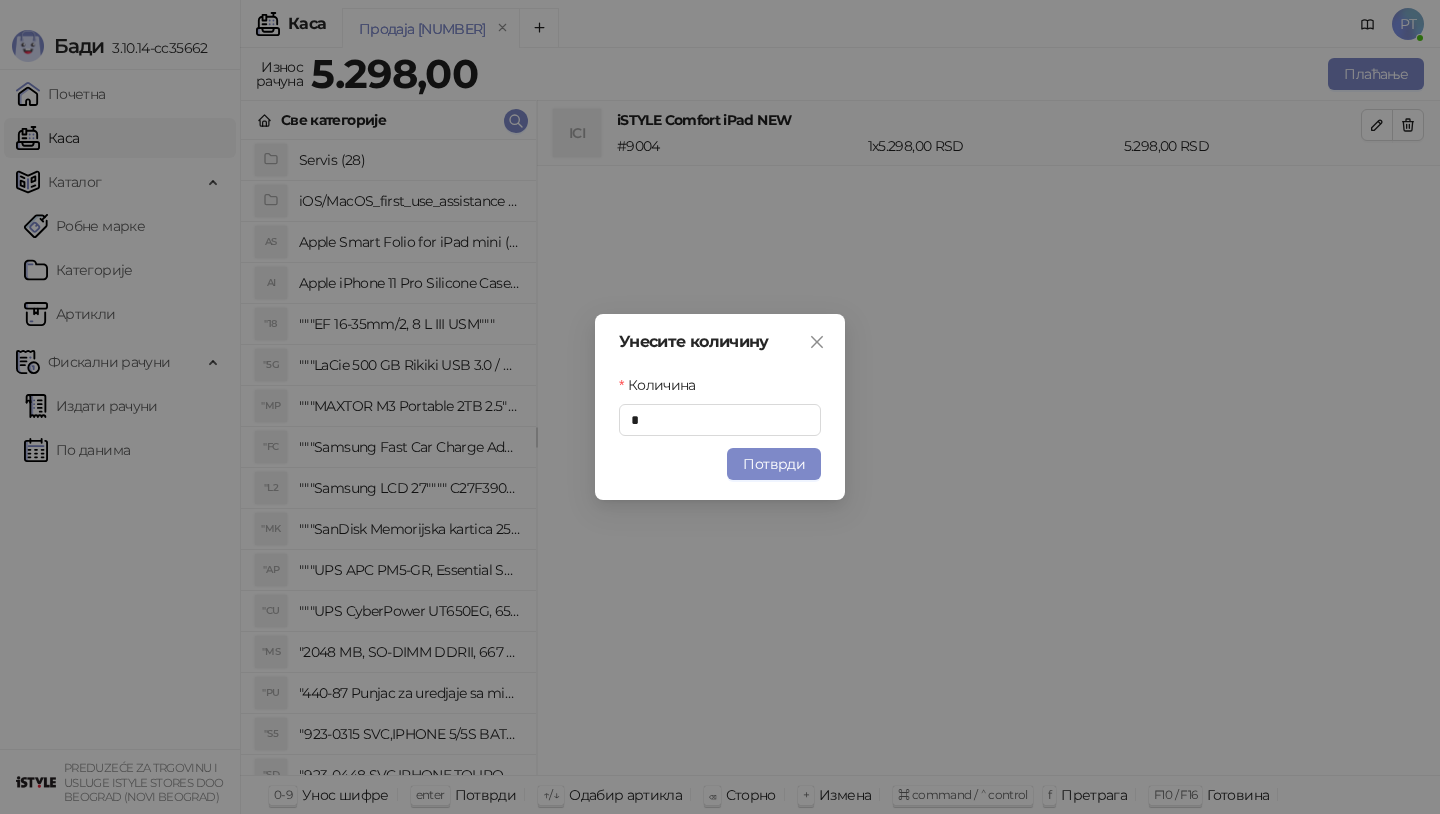 click on "Унесите количину Количина * Потврди" at bounding box center (720, 407) 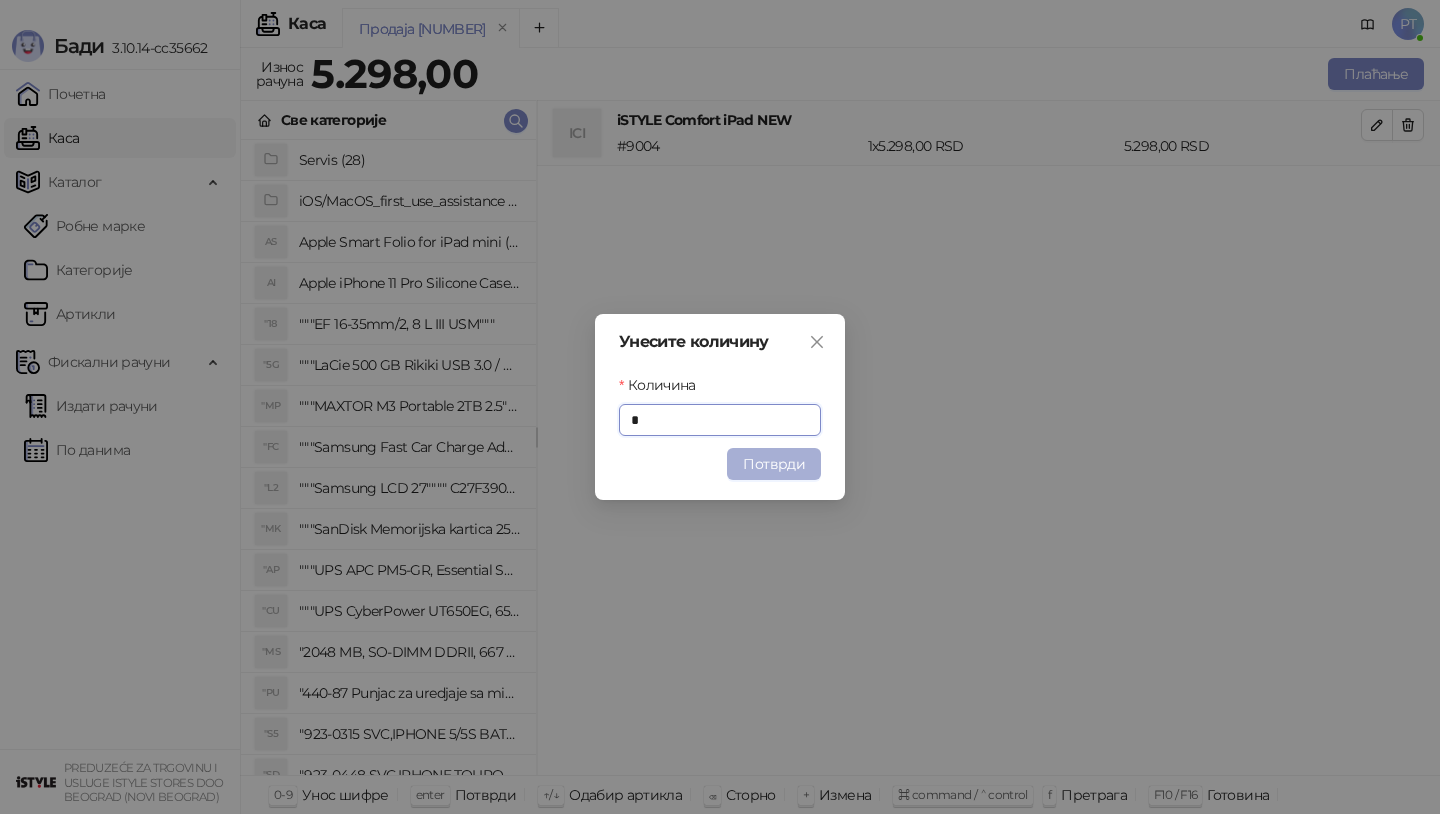 click on "Потврди" at bounding box center [774, 464] 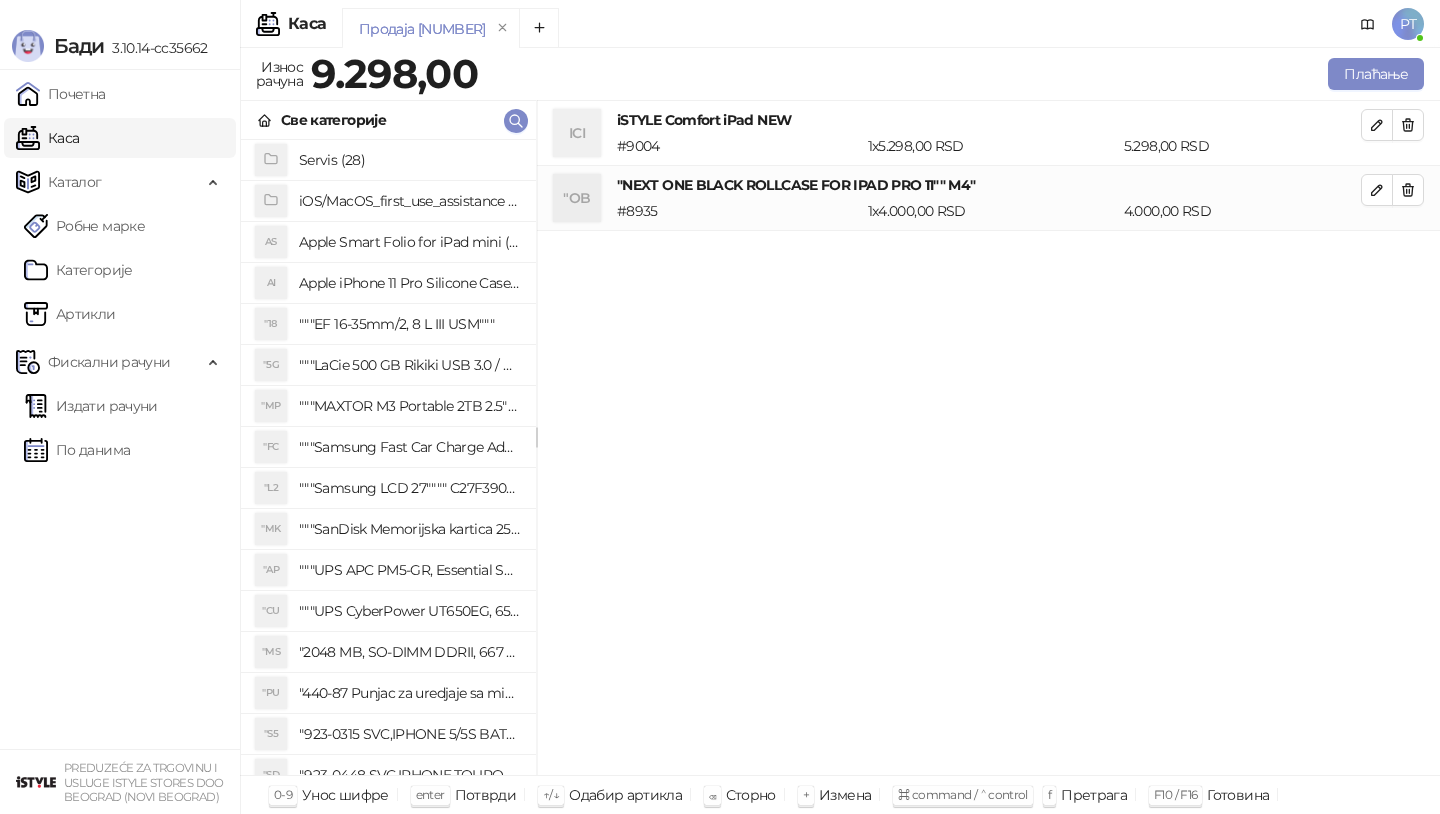 click on ""NEXT ONE BLACK ROLLCASE FOR IPAD PRO 11"" M4"" at bounding box center [989, 185] 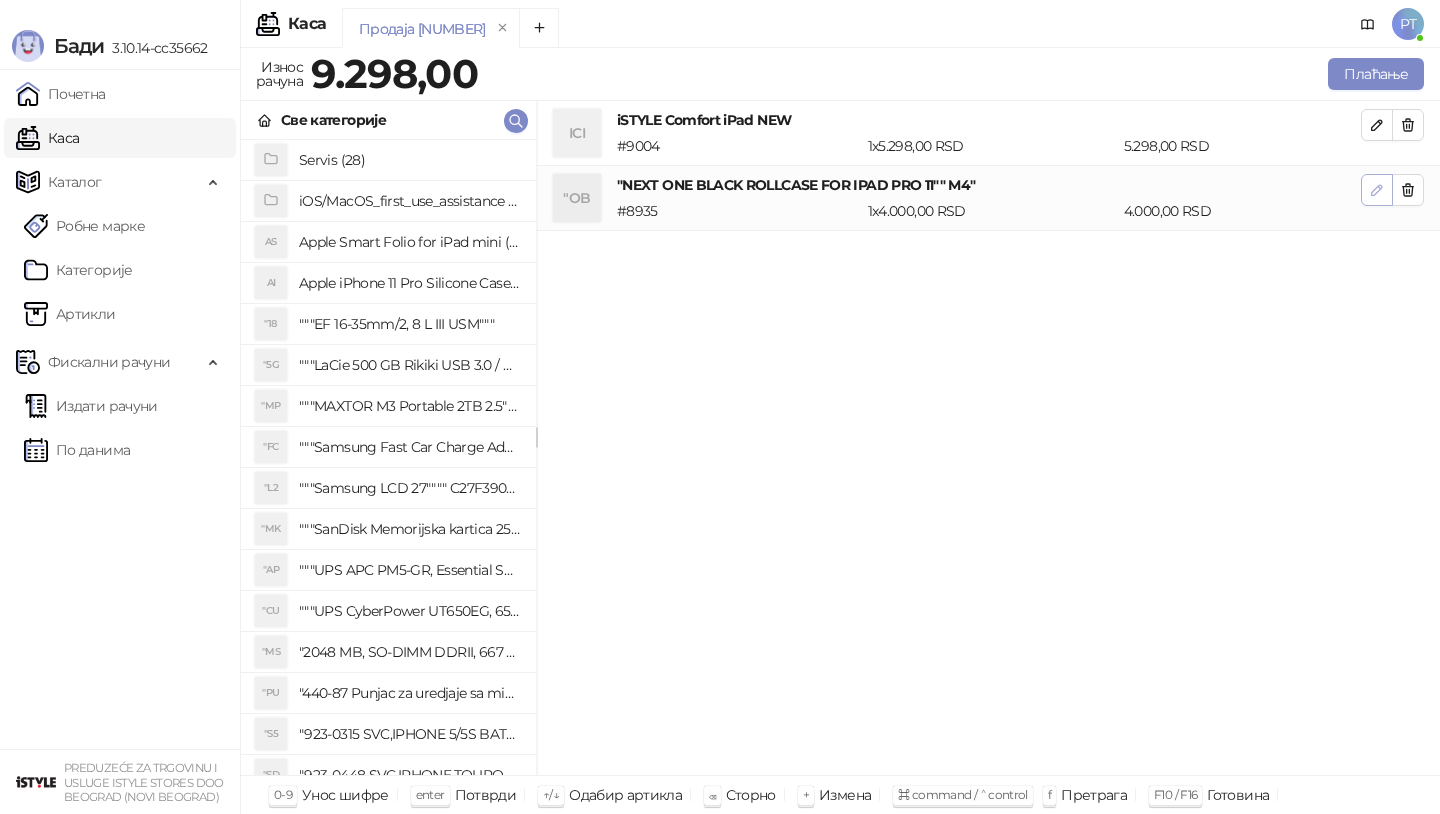 click at bounding box center (1377, 190) 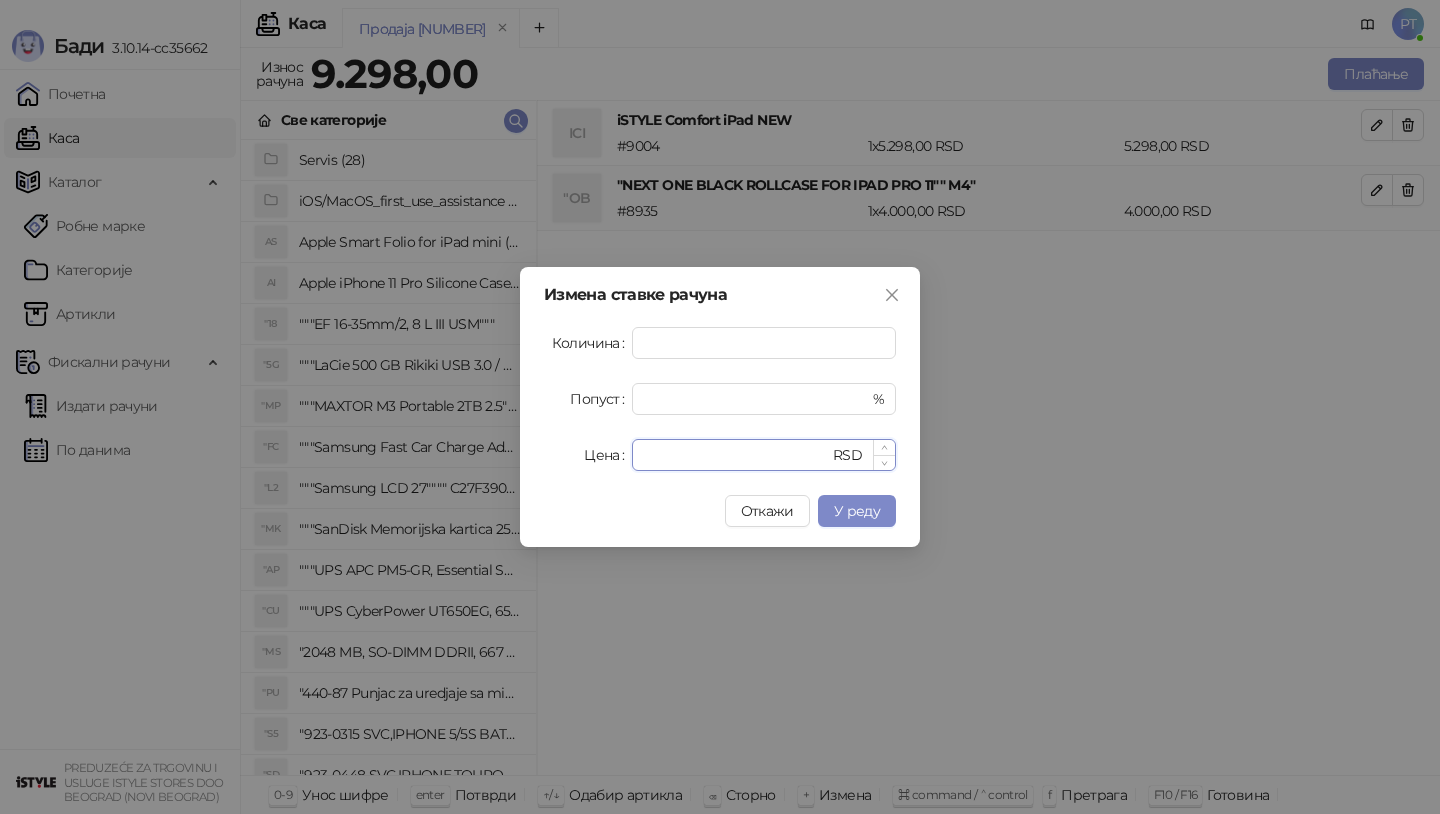click on "****" at bounding box center (736, 455) 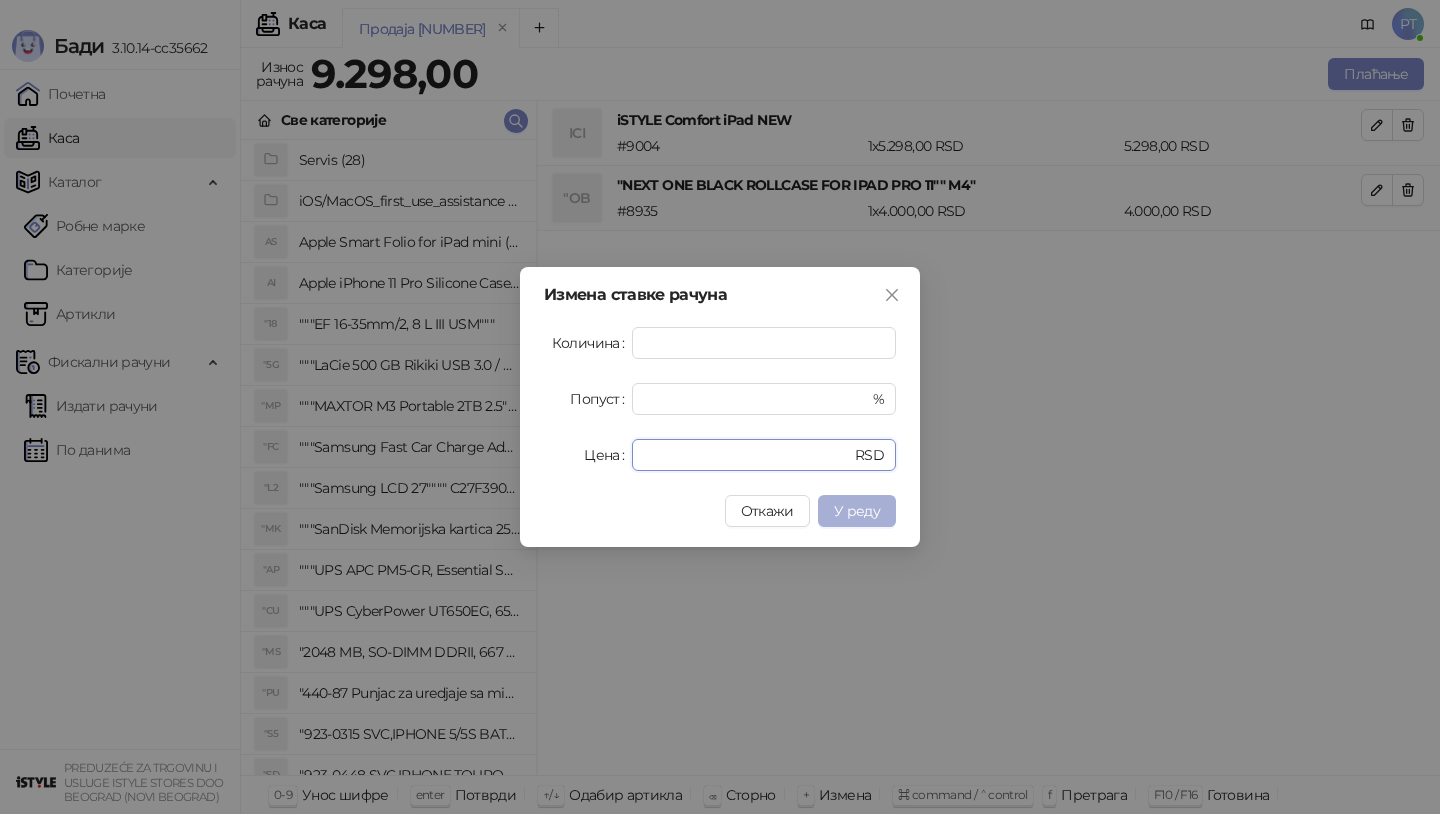 type on "*" 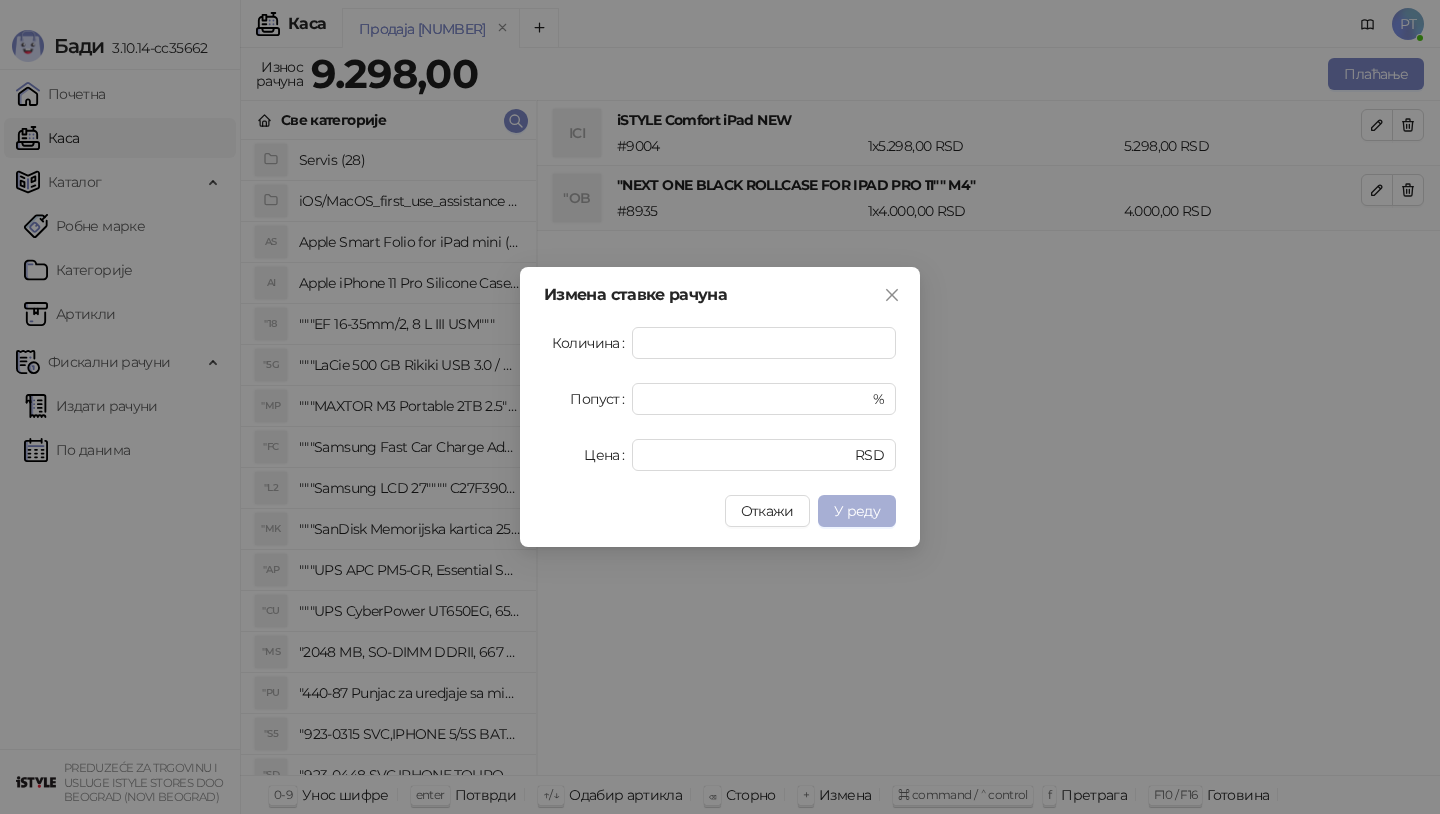 click on "У реду" at bounding box center [857, 511] 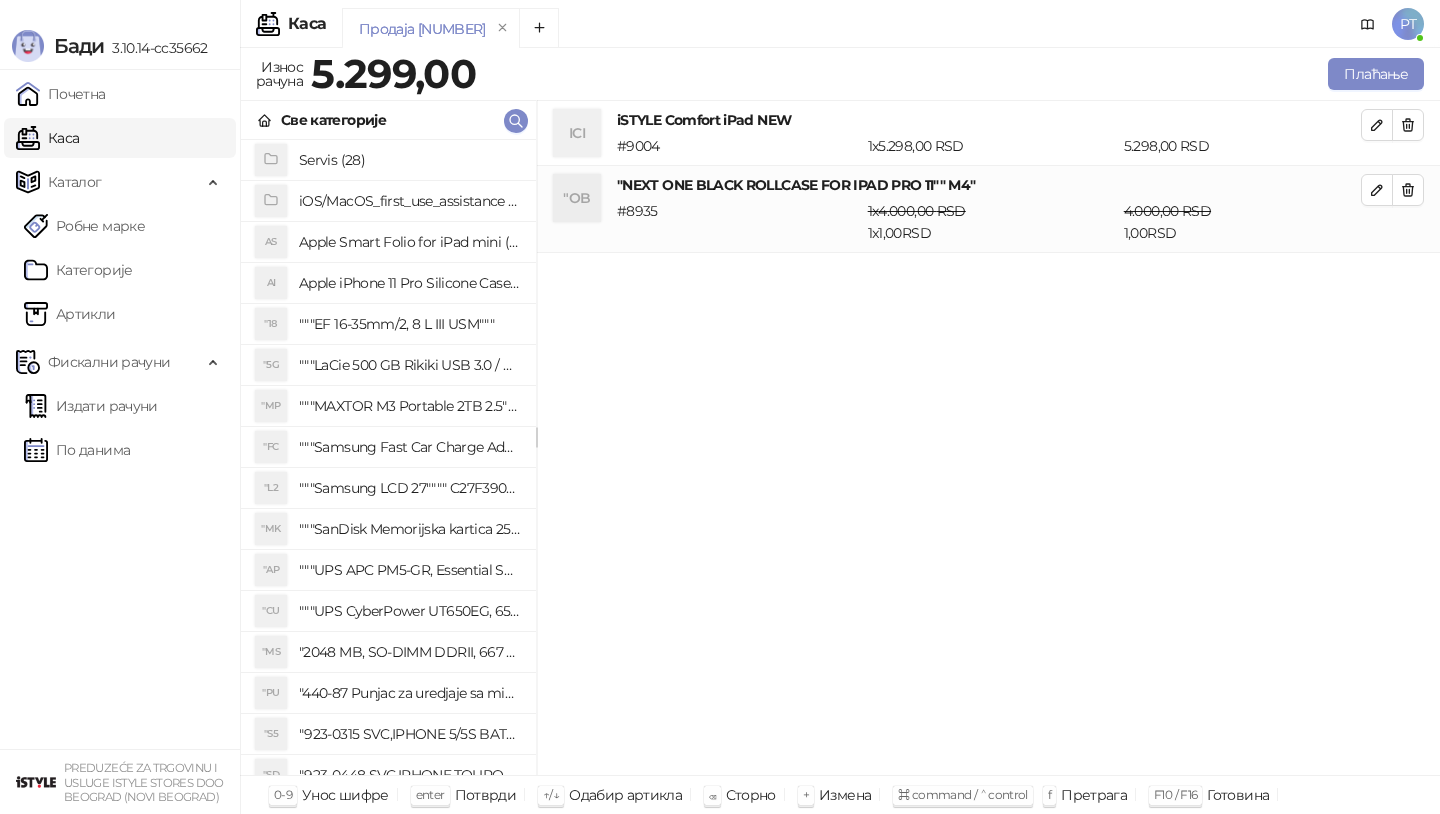 type 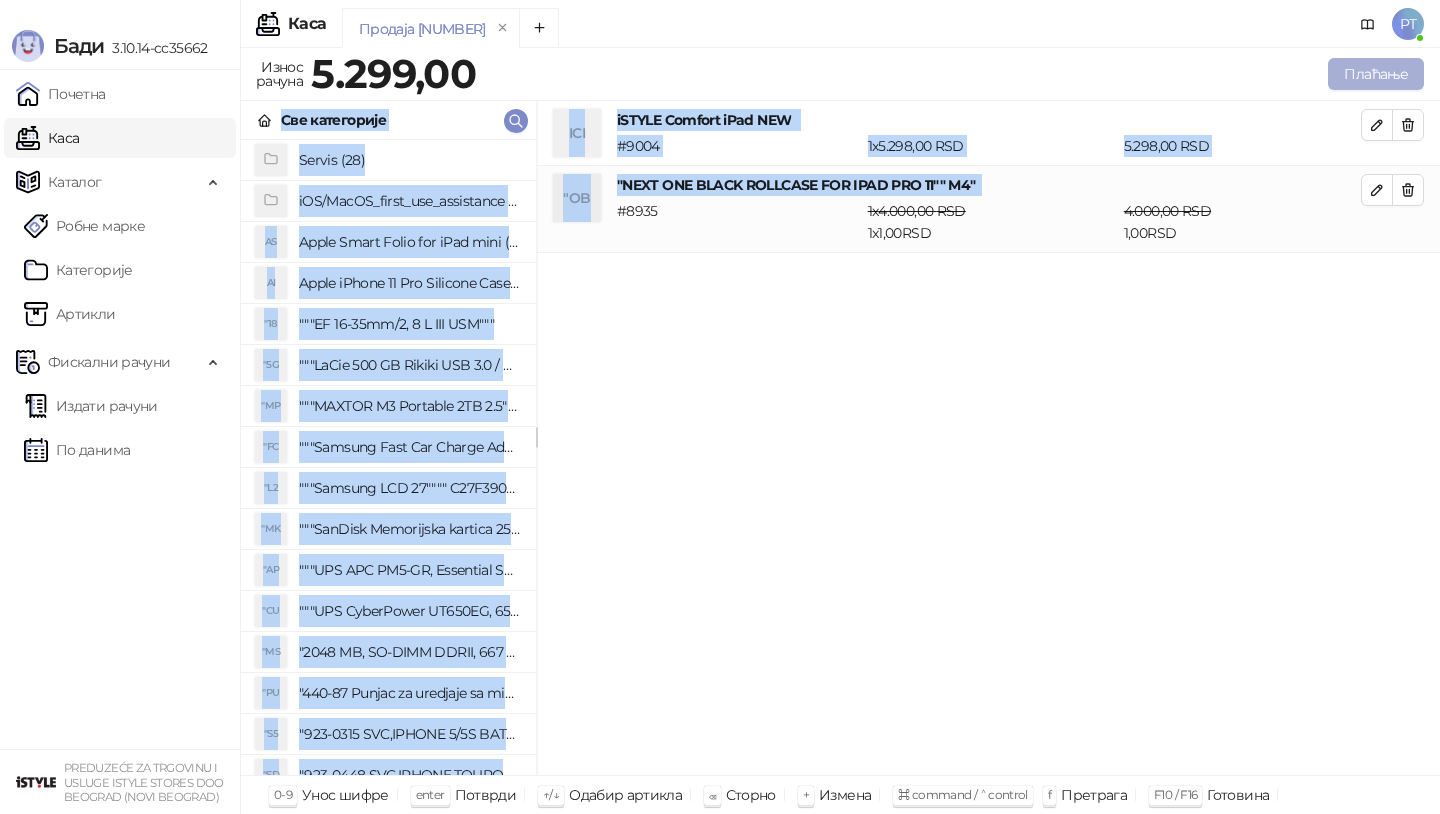 click on "Плаћање" at bounding box center [1376, 74] 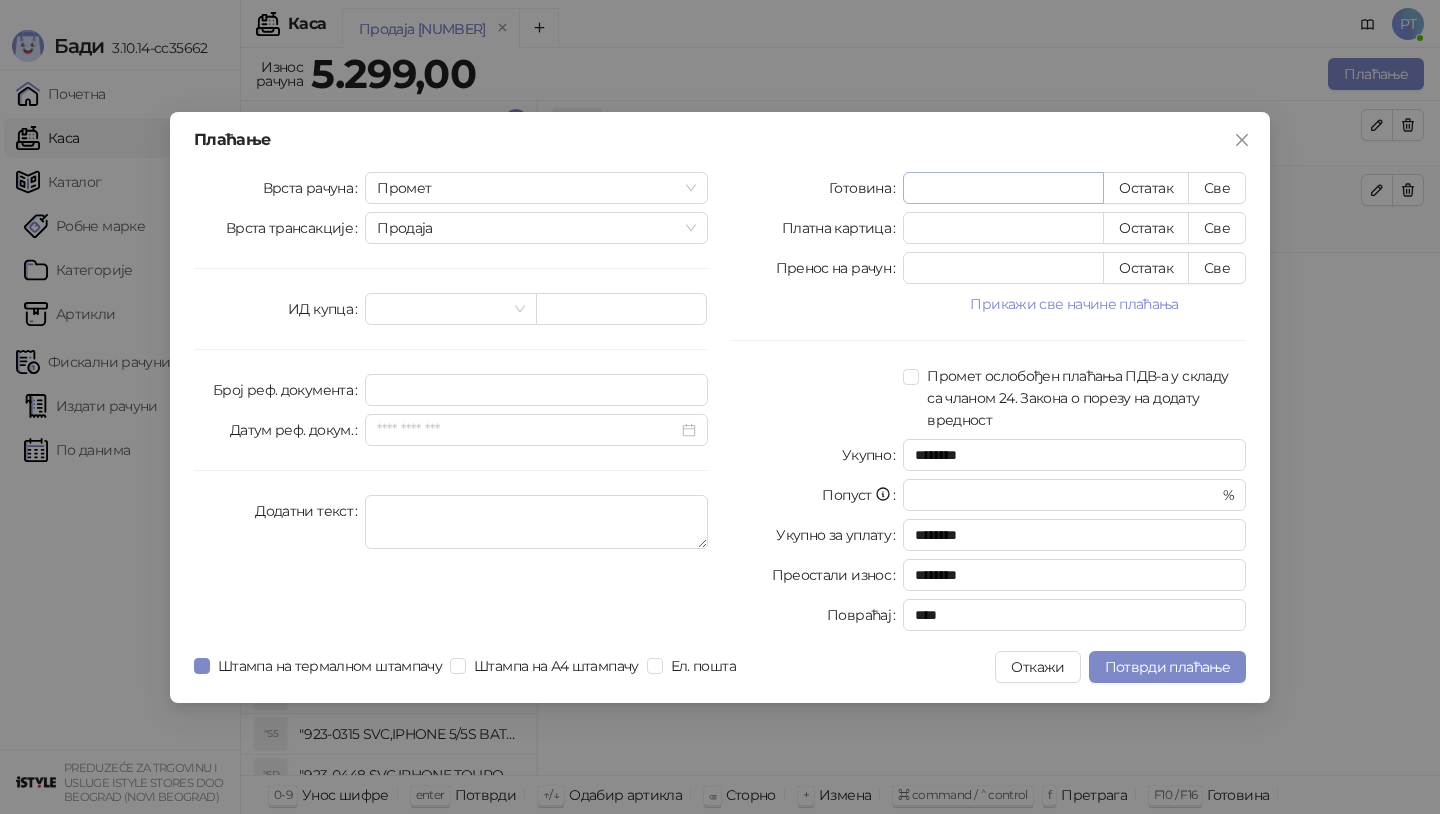 click on "*" at bounding box center (1003, 188) 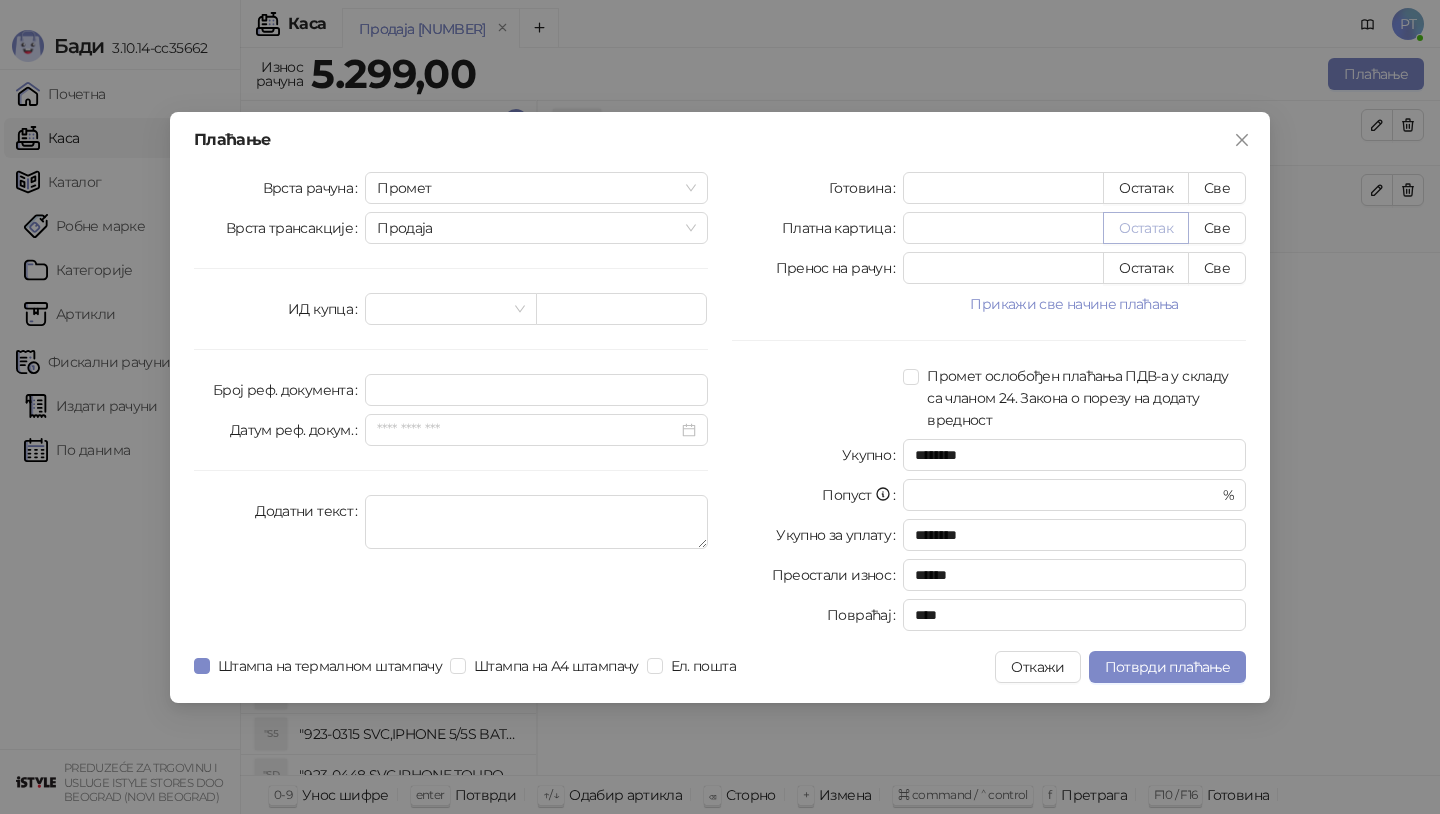 type on "****" 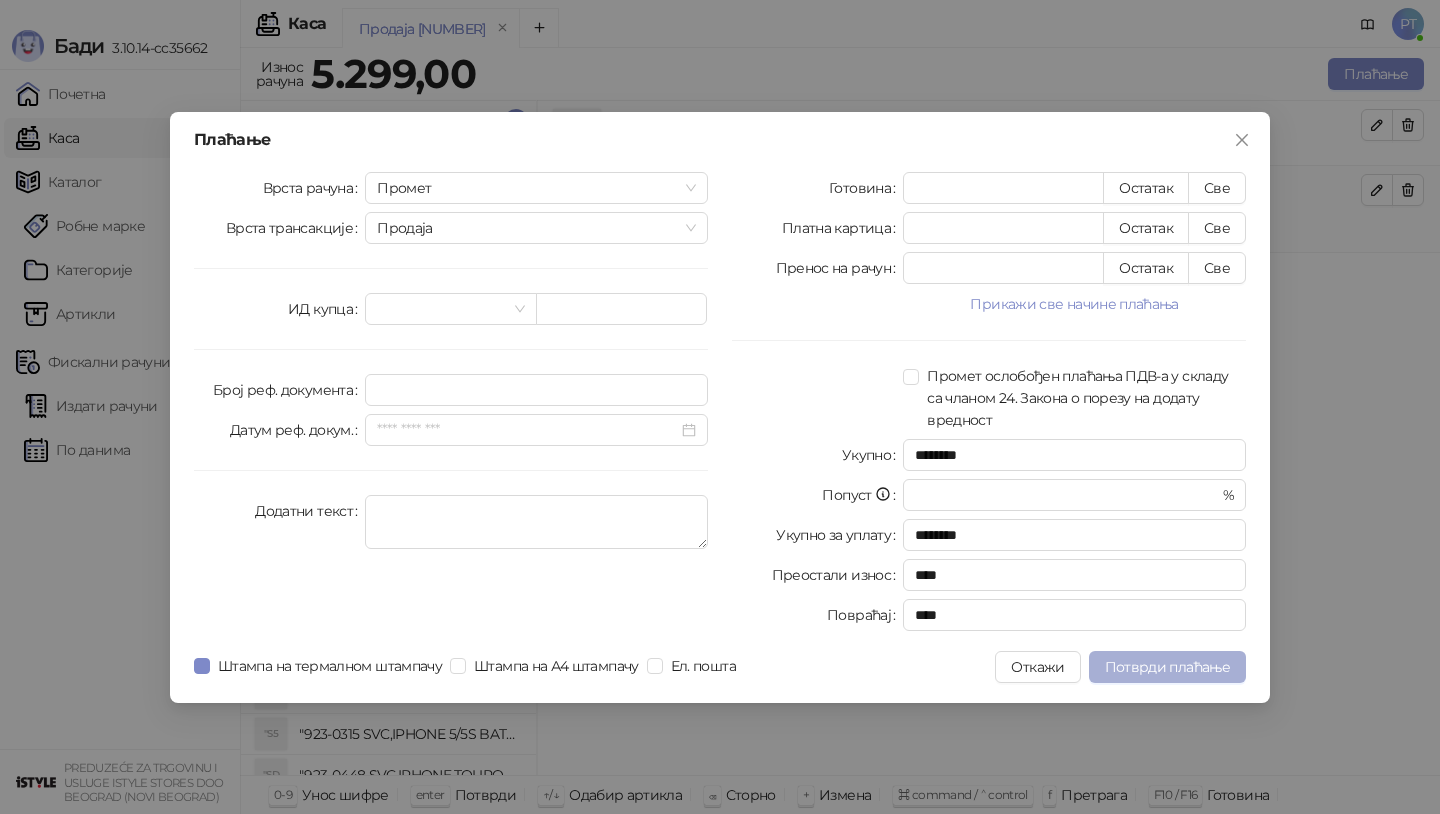 click on "Потврди плаћање" at bounding box center (1167, 667) 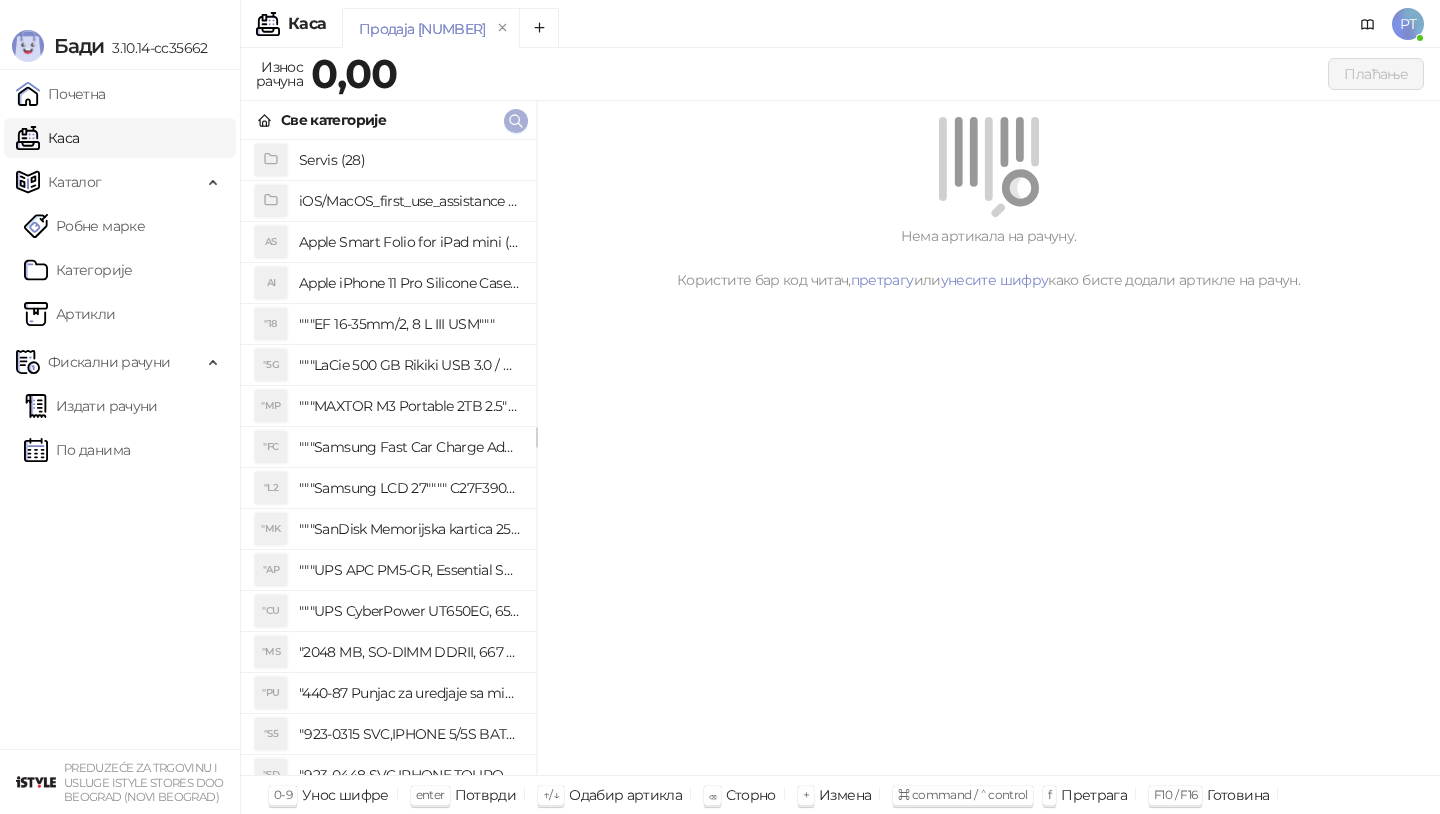 type 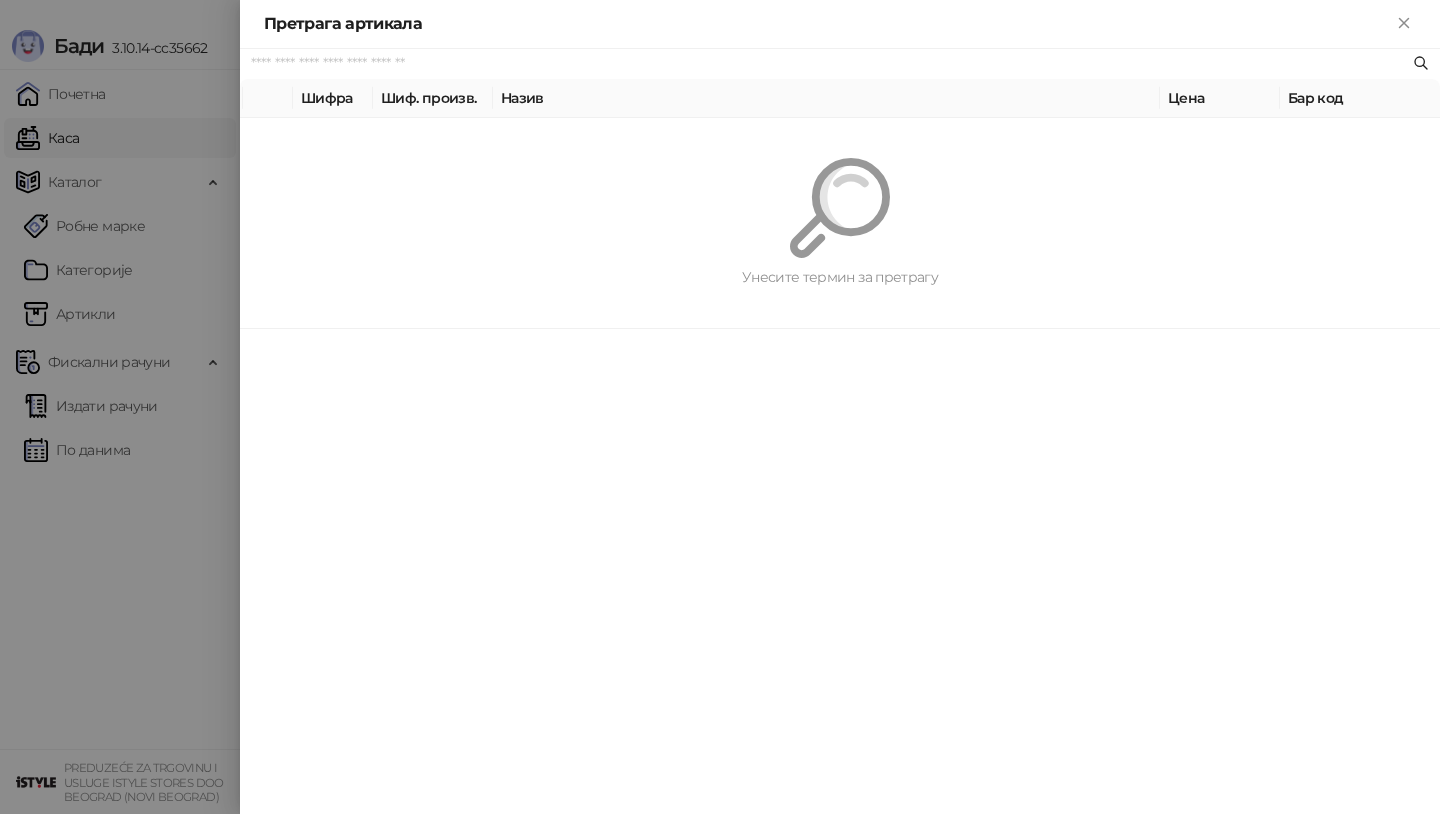 paste on "*********" 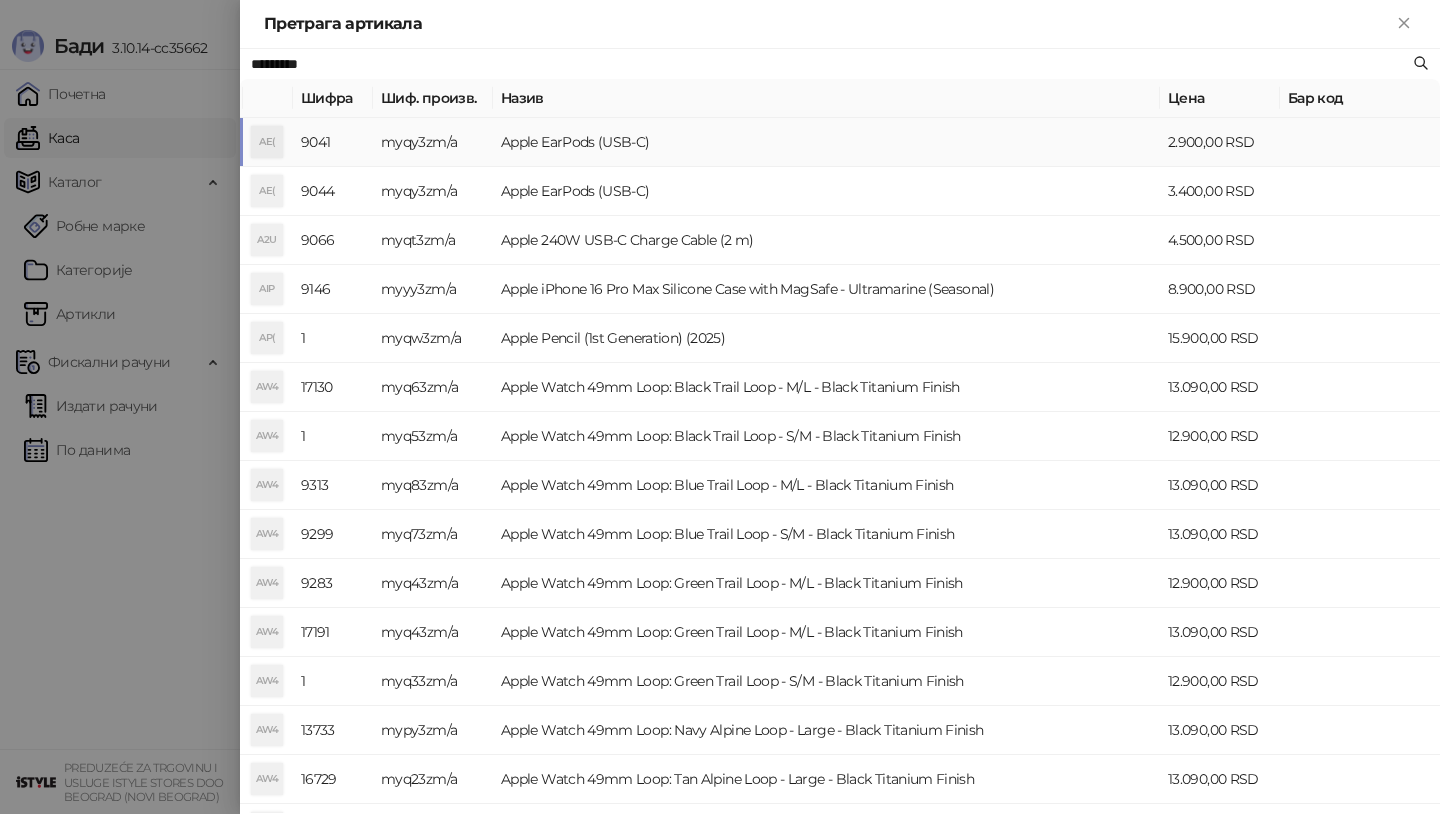 type on "*********" 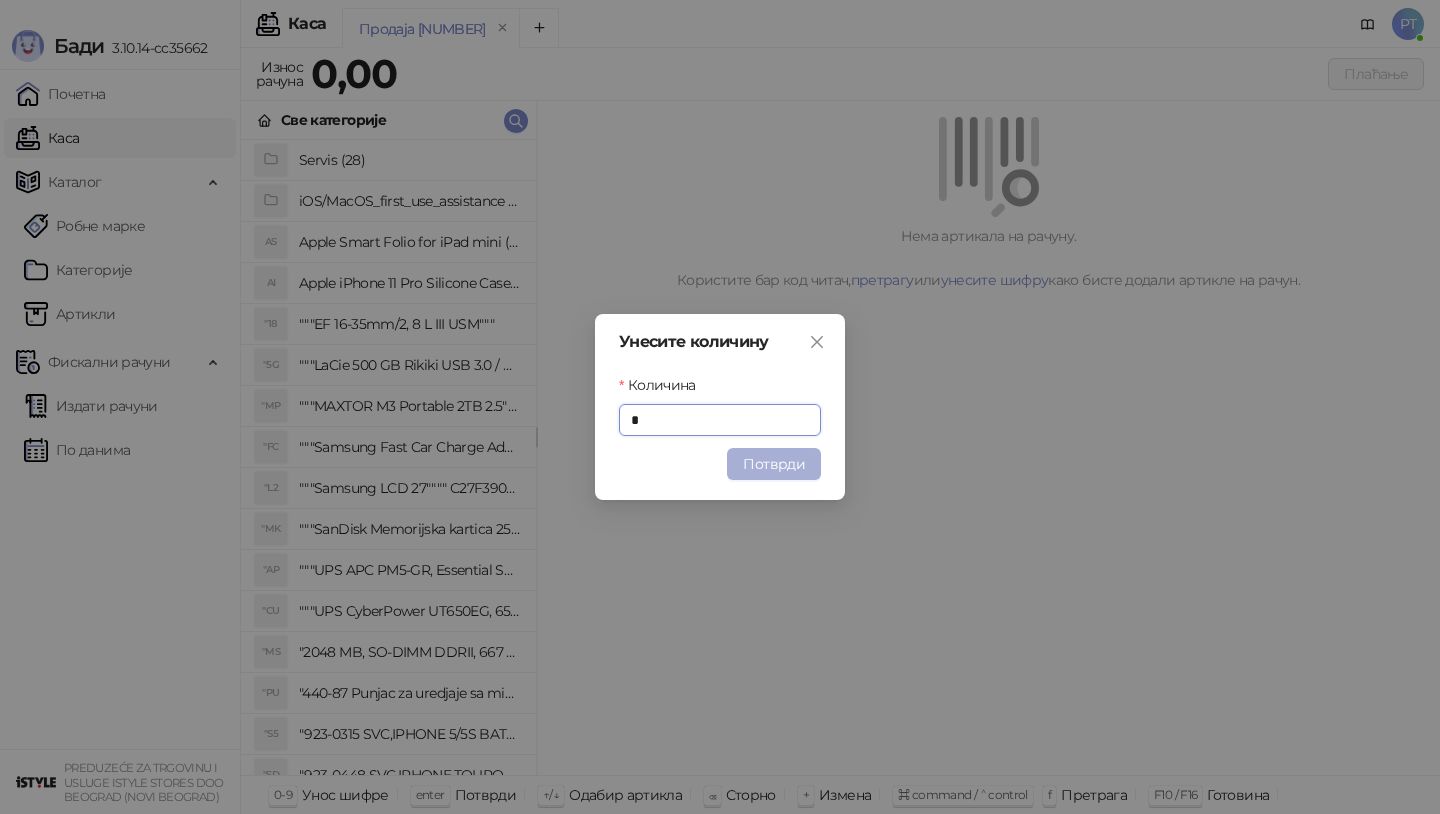 click on "Потврди" at bounding box center (774, 464) 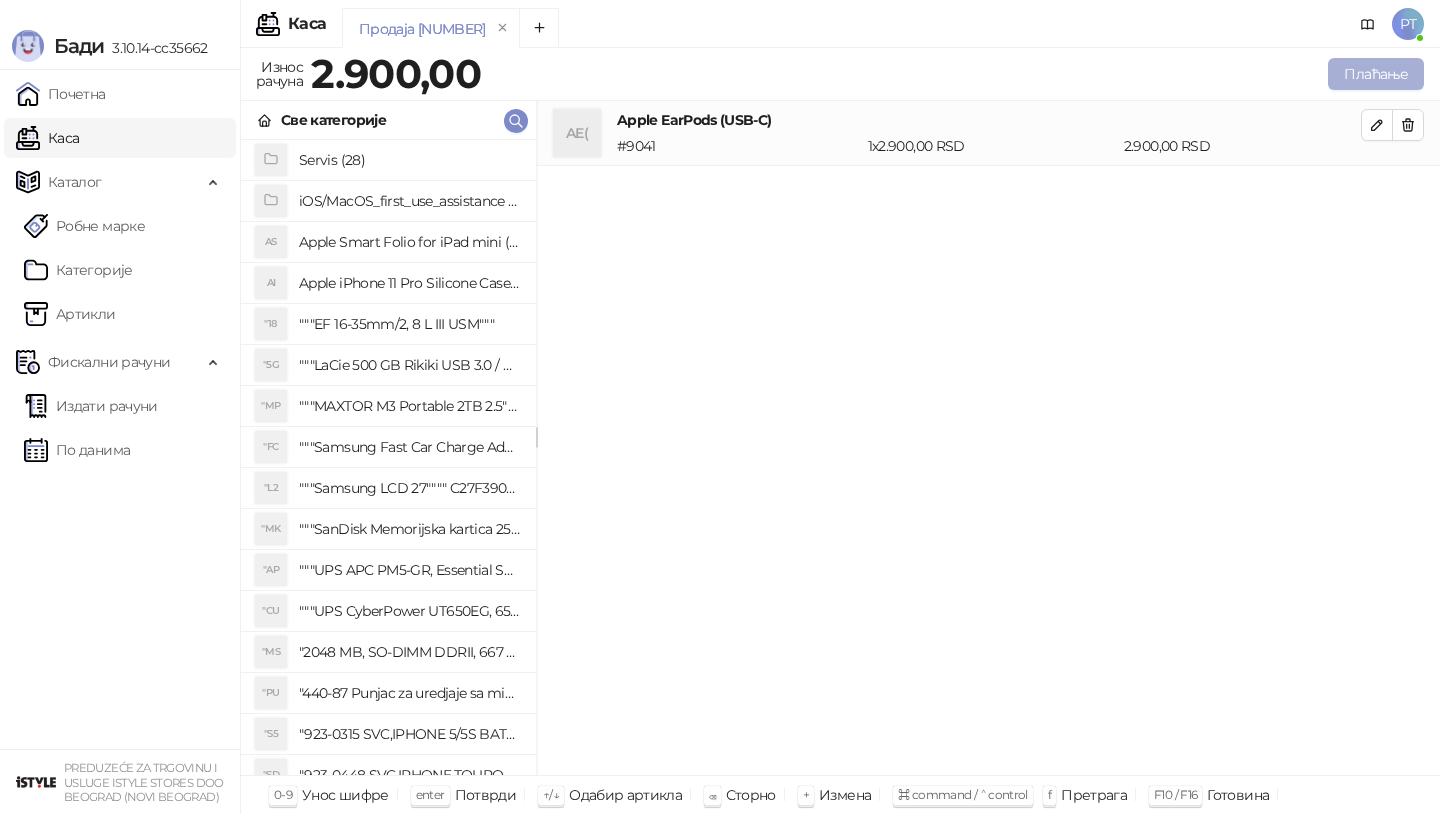 click on "Плаћање" at bounding box center [1376, 74] 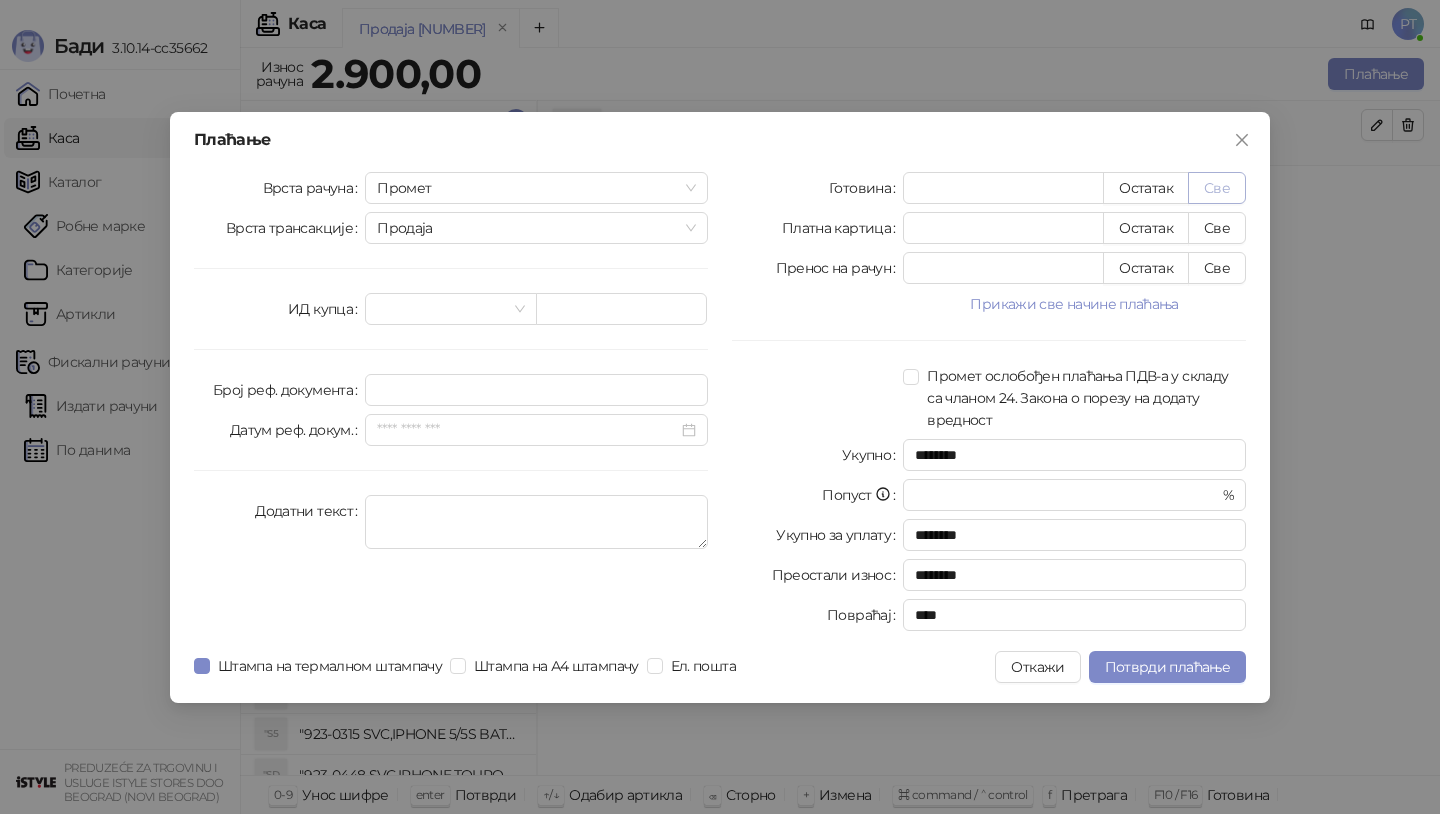 click on "Све" at bounding box center [1217, 188] 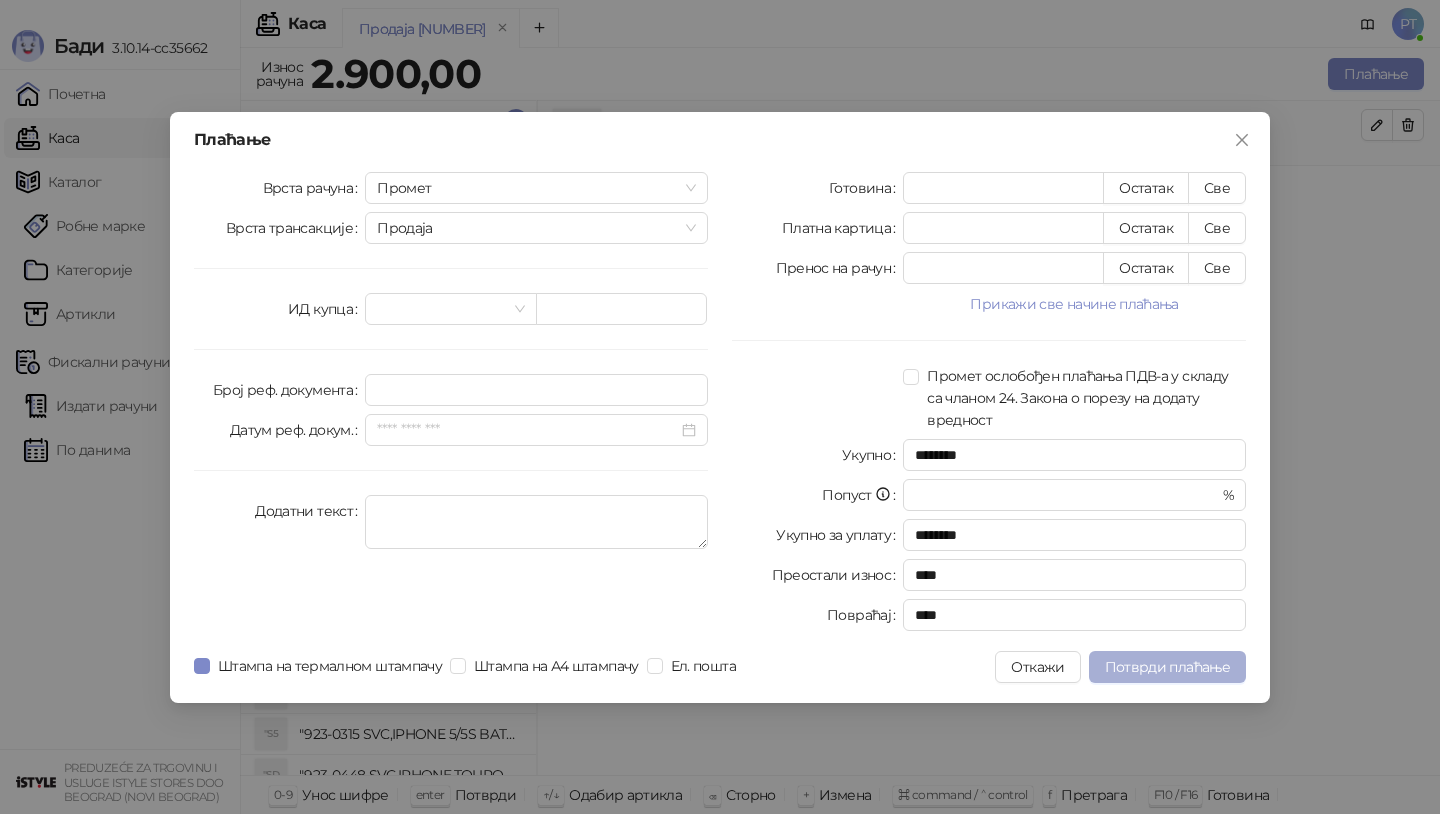 click on "Потврди плаћање" at bounding box center (1167, 667) 